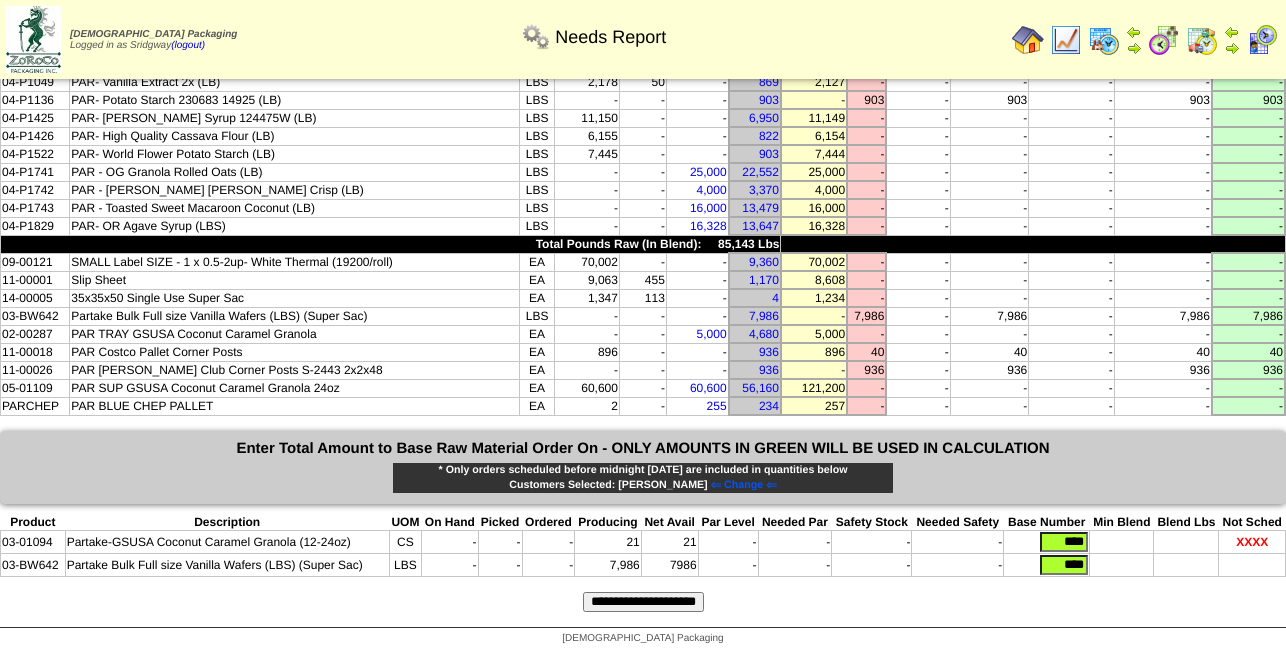 scroll, scrollTop: 275, scrollLeft: 0, axis: vertical 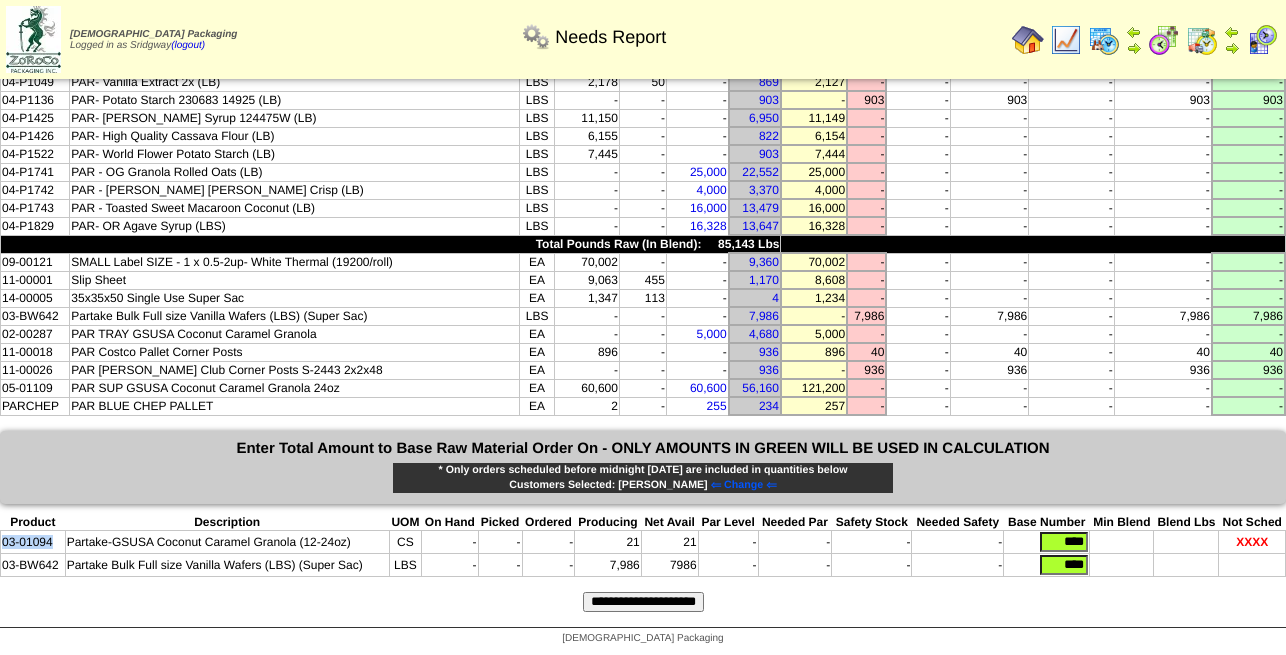 drag, startPoint x: 55, startPoint y: 535, endPoint x: 3, endPoint y: 533, distance: 52.03845 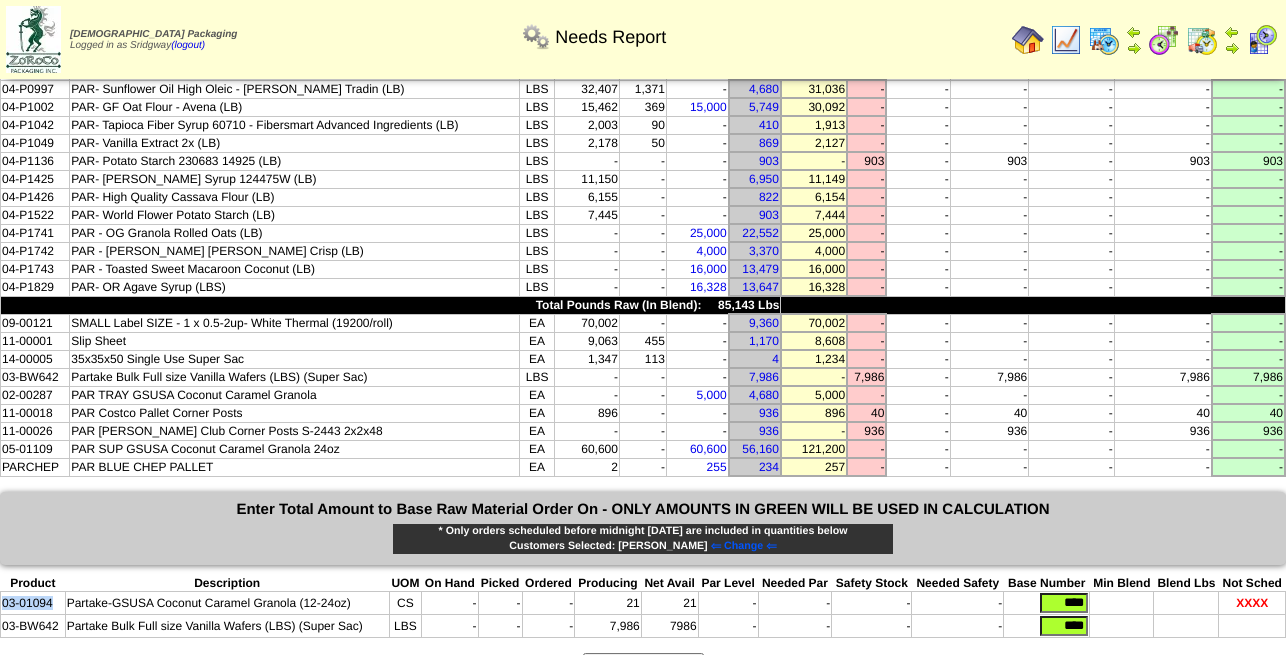 click at bounding box center [1028, 40] 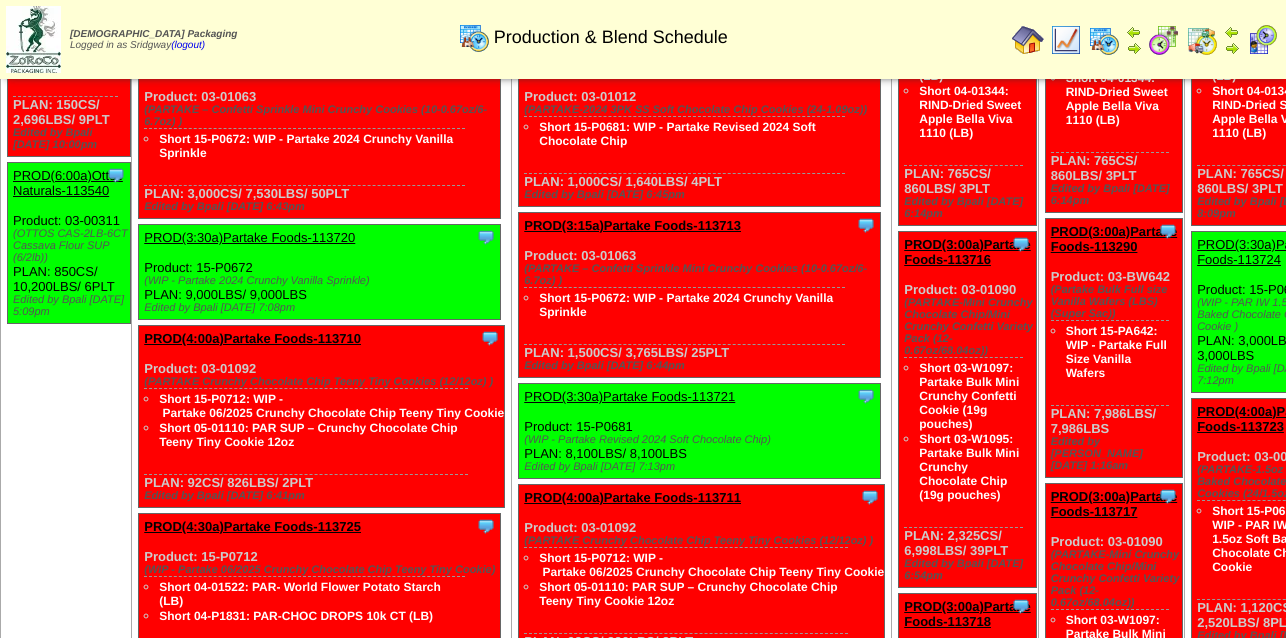 scroll, scrollTop: 306, scrollLeft: 0, axis: vertical 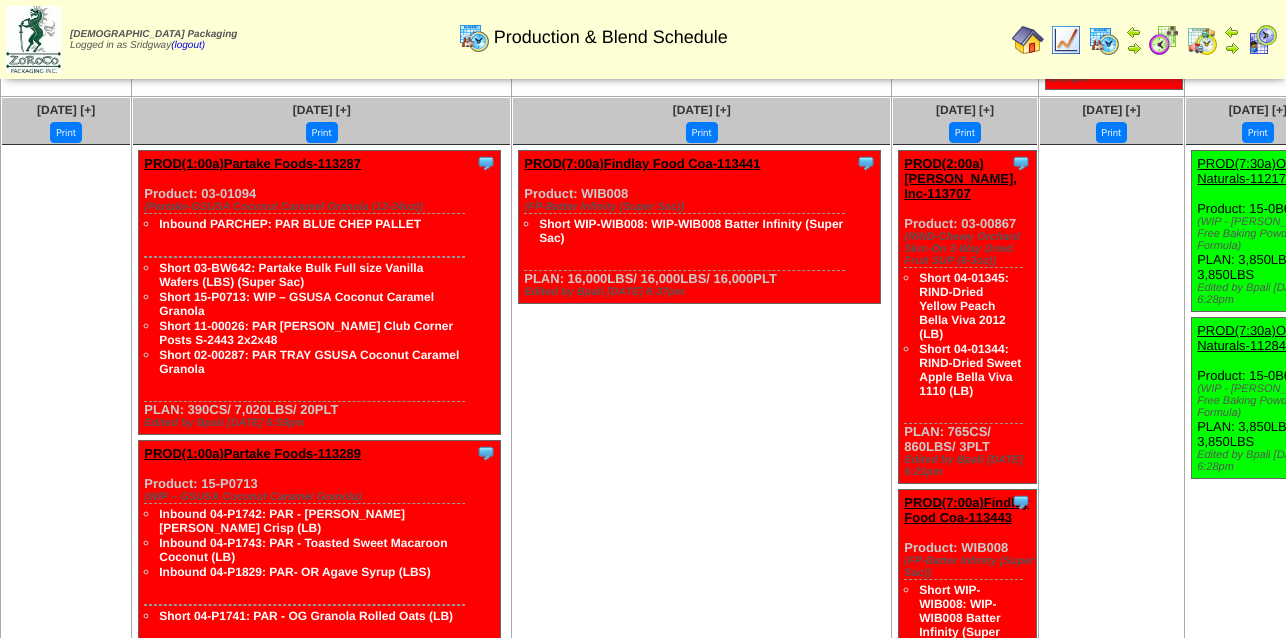 click on "Short 15-P0713: WIP – GSUSA Coconut Caramel Granola" at bounding box center (311, 303) 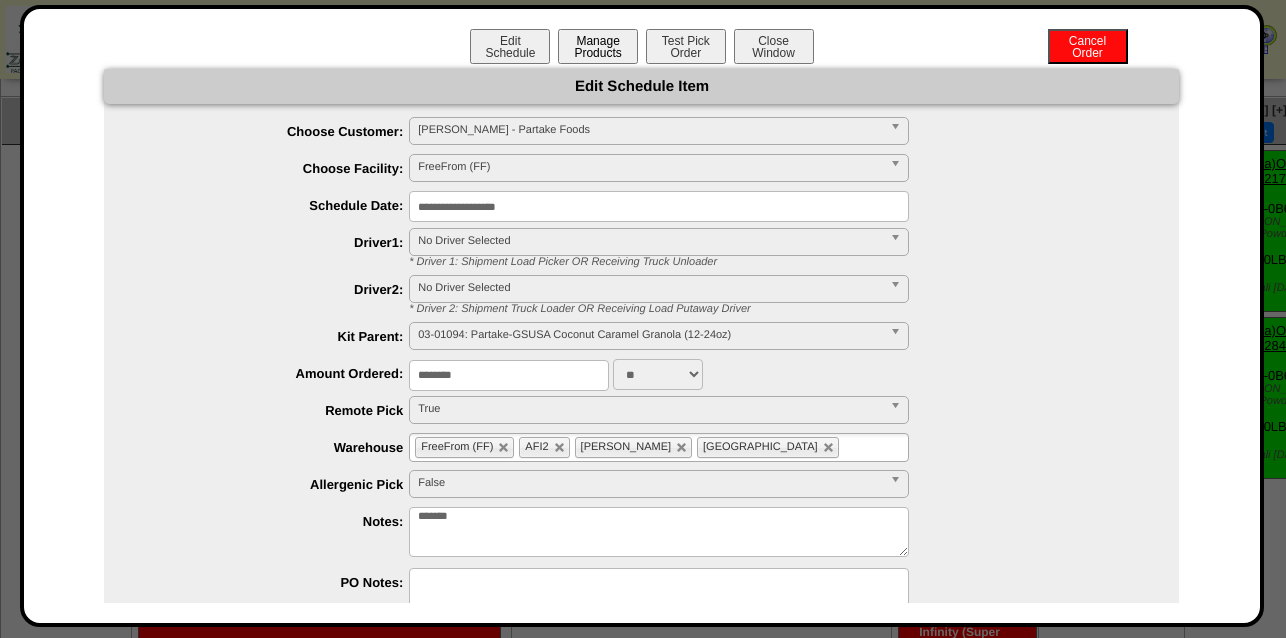 click on "Manage Products" at bounding box center (598, 46) 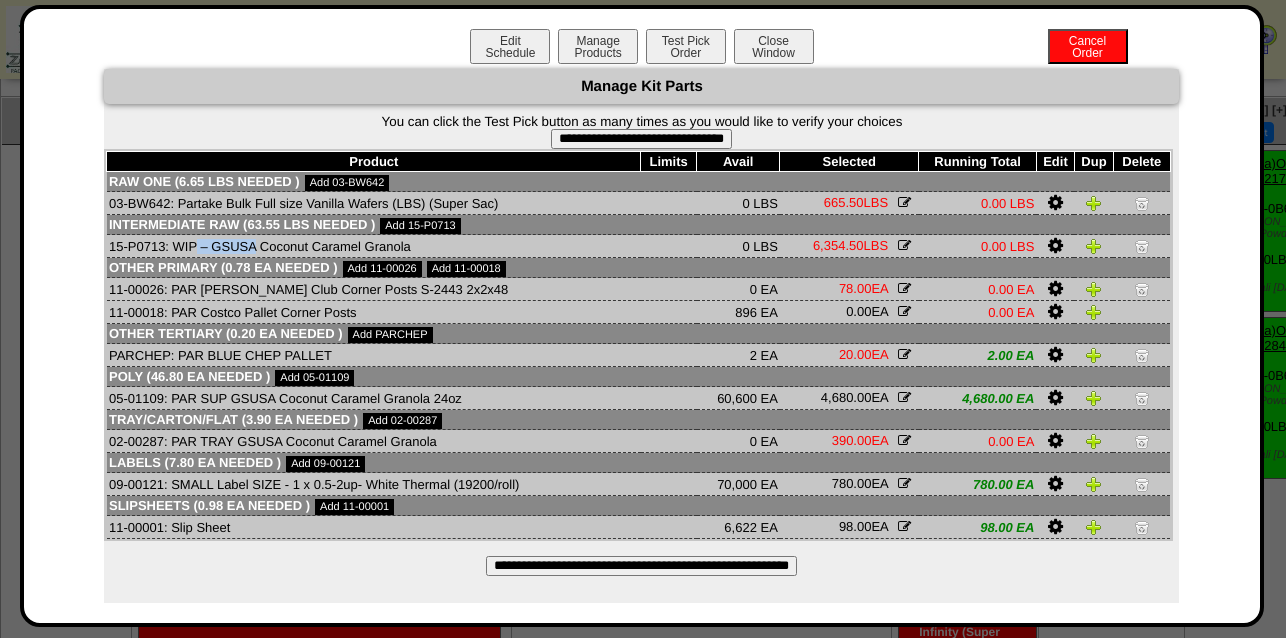drag, startPoint x: 157, startPoint y: 253, endPoint x: 102, endPoint y: 250, distance: 55.081757 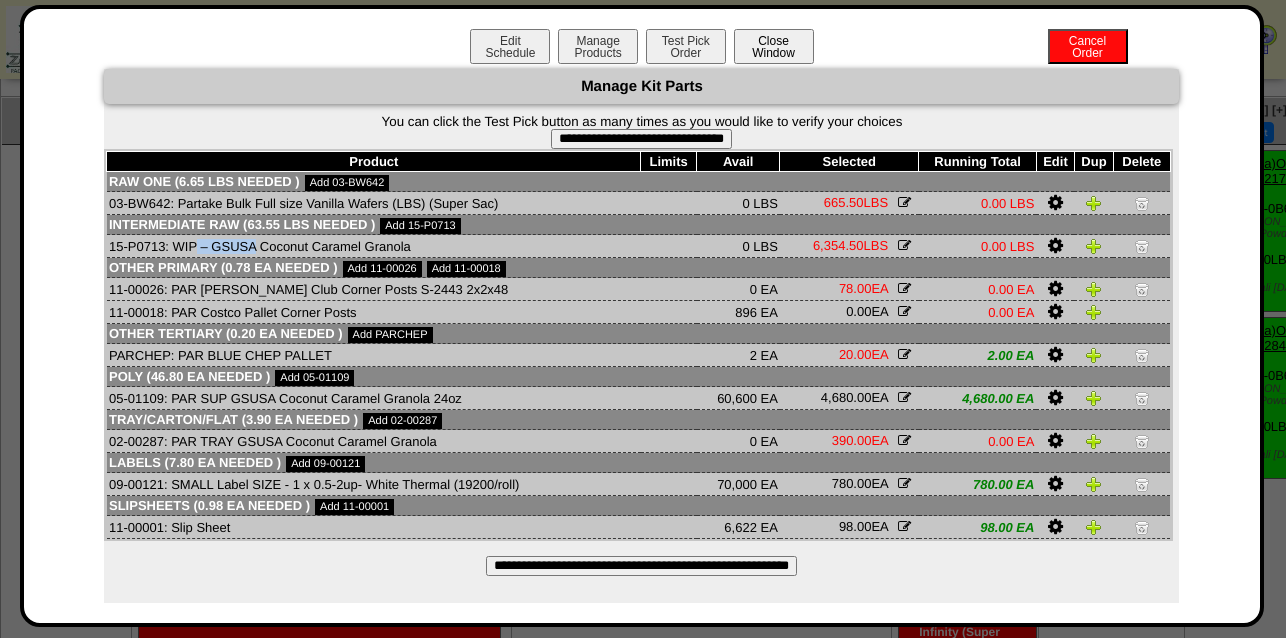 click on "Close Window" at bounding box center [774, 46] 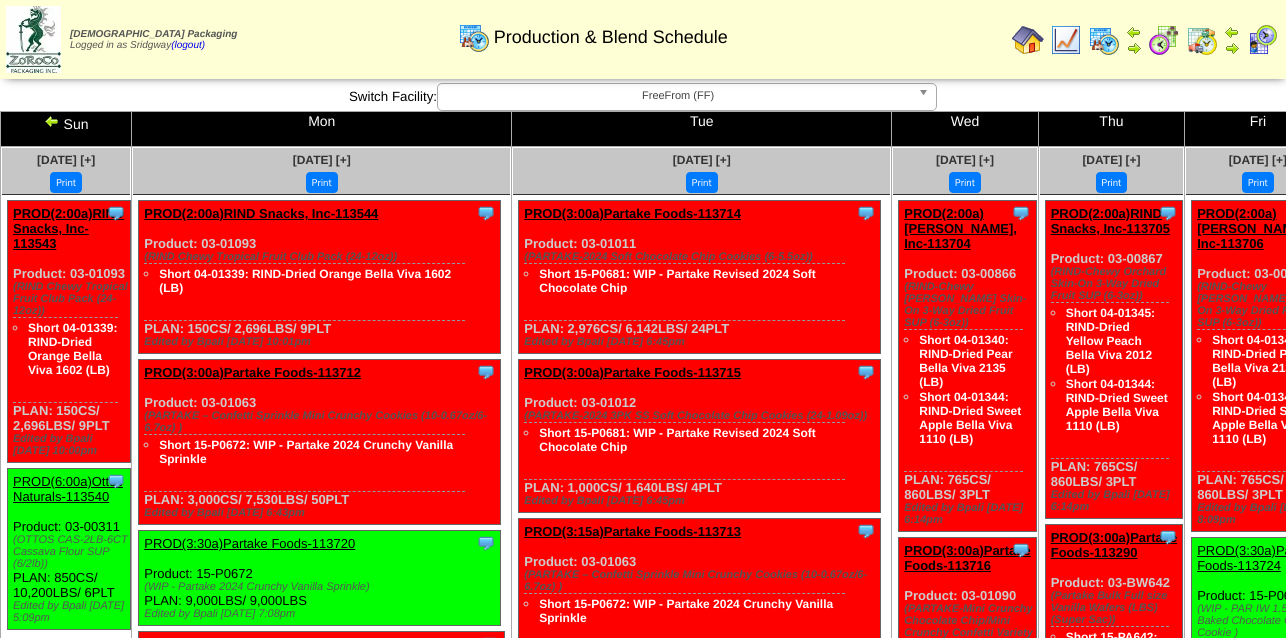 scroll, scrollTop: 0, scrollLeft: 0, axis: both 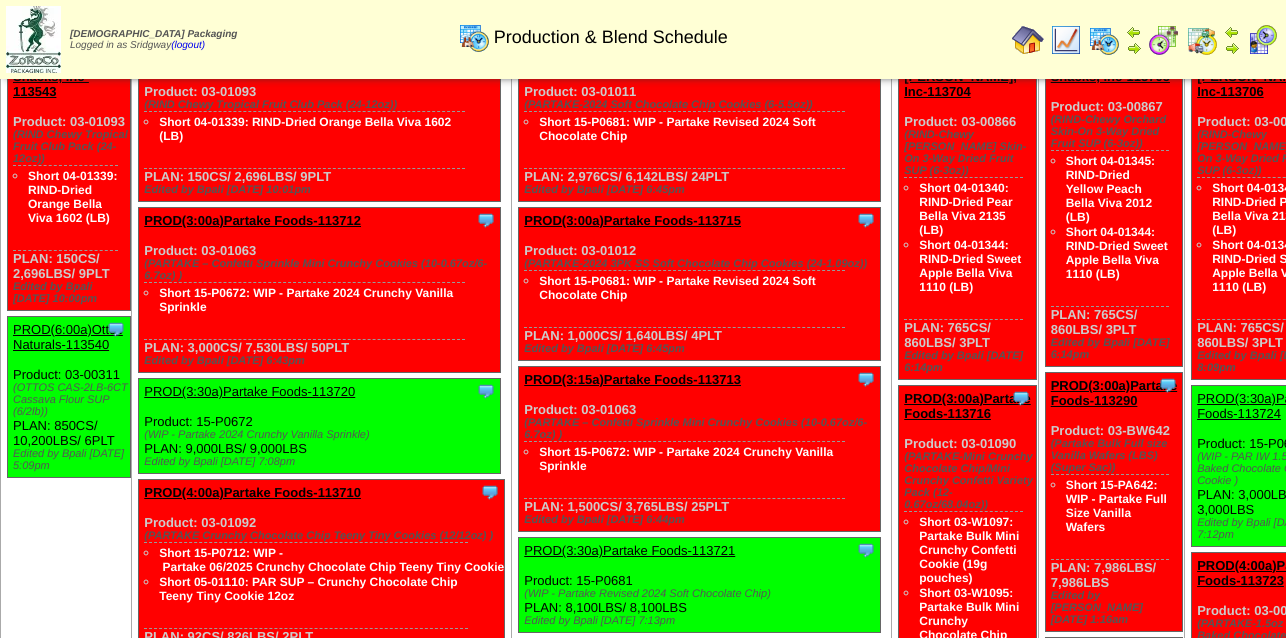 click on "PROD(3:00a)Partake Foods-113290" at bounding box center [1114, 393] 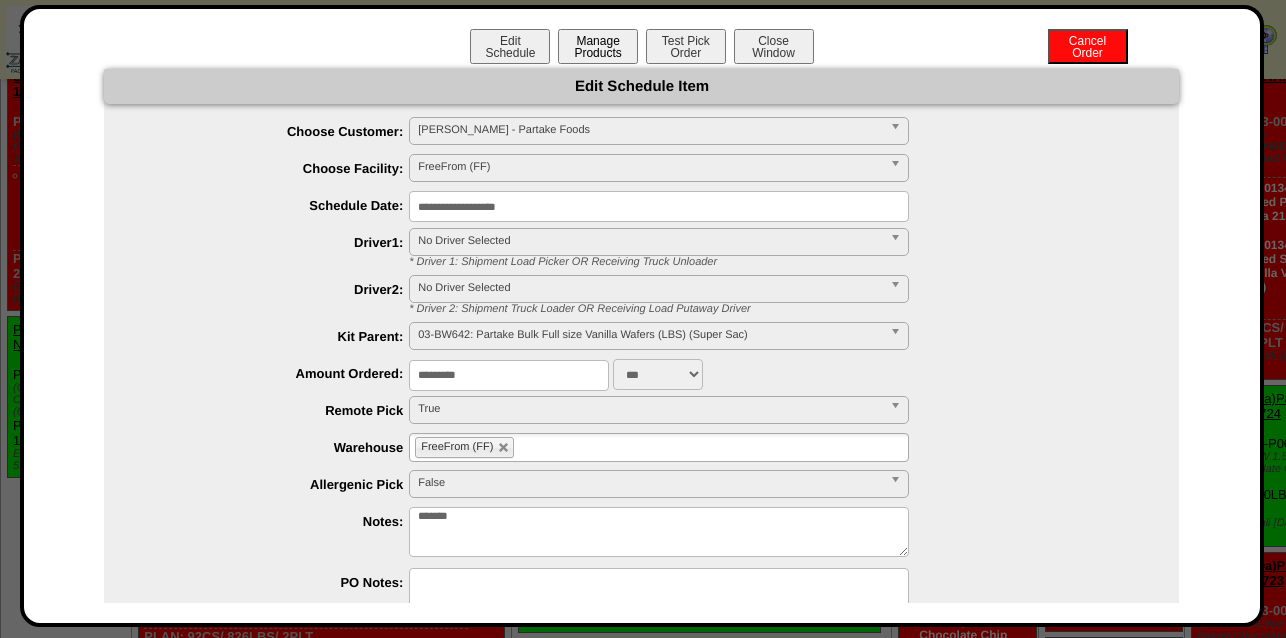 click on "Manage Products" at bounding box center (598, 46) 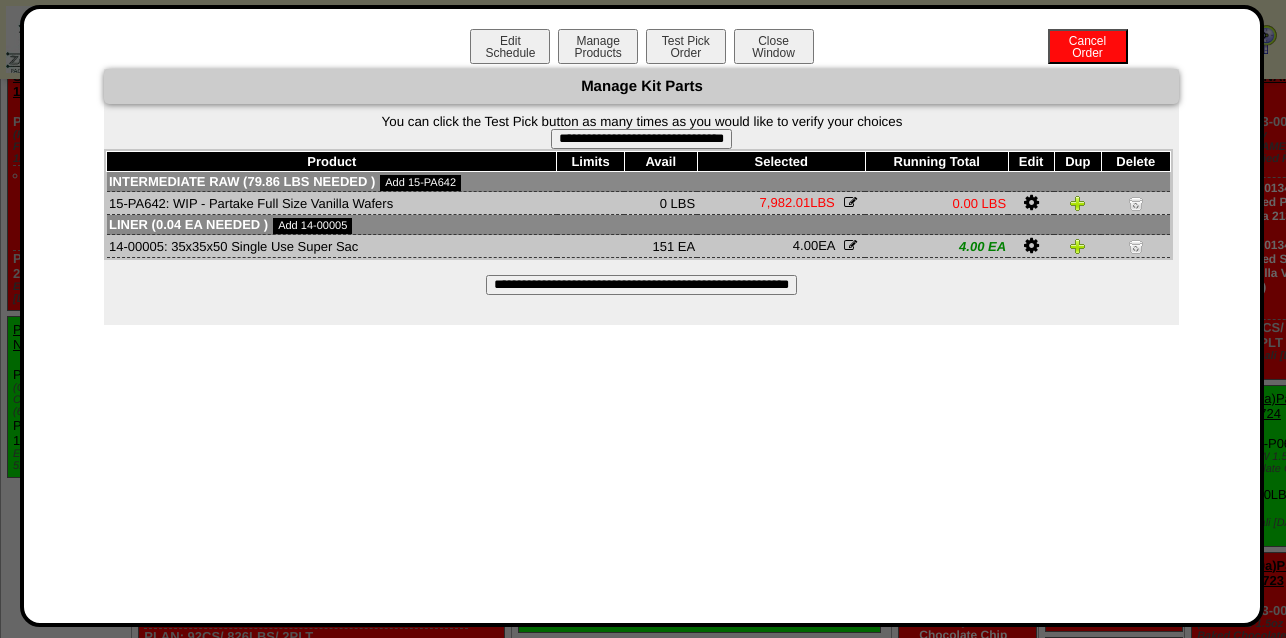 type 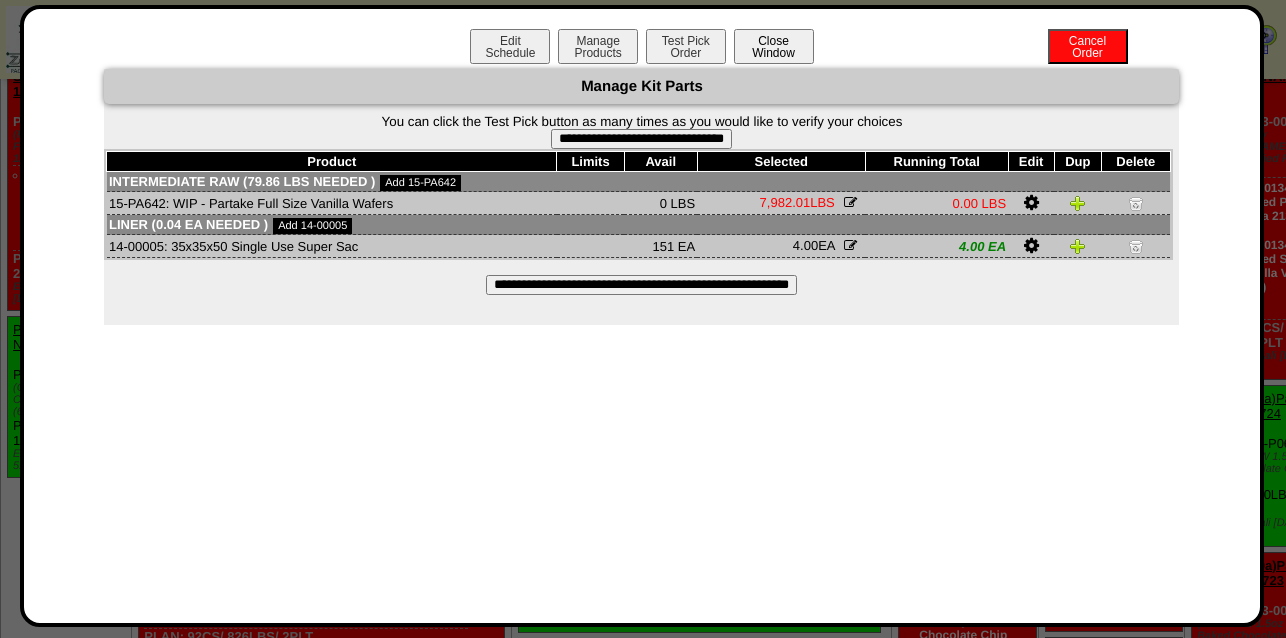 click on "Close Window" at bounding box center (774, 46) 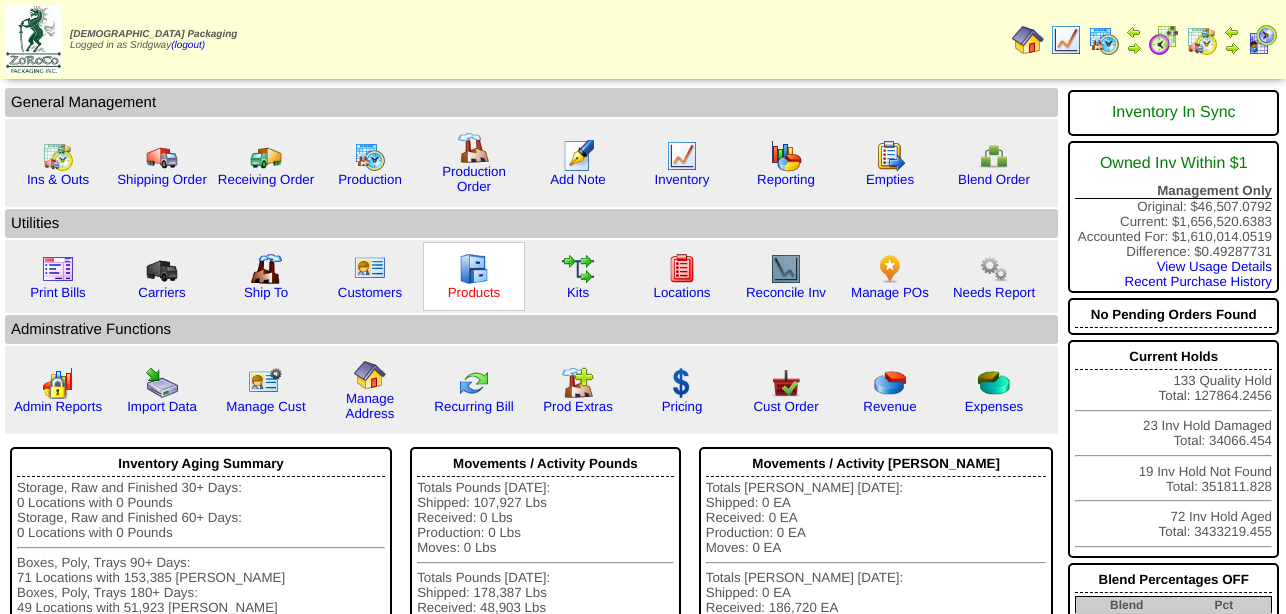 scroll, scrollTop: 0, scrollLeft: 0, axis: both 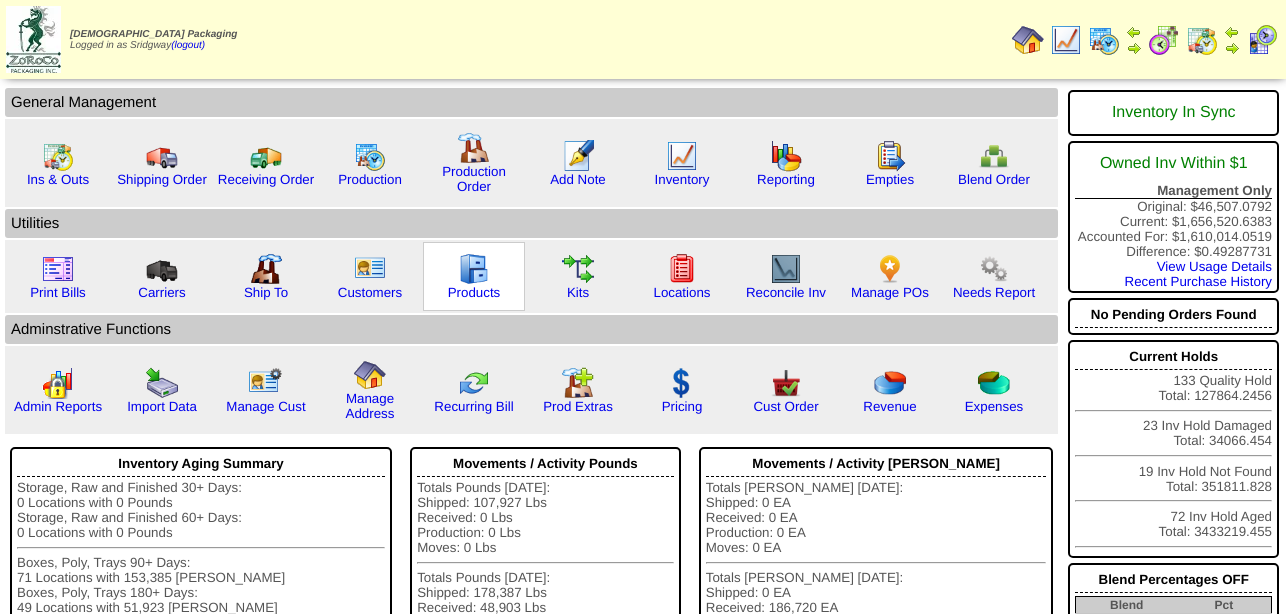 click at bounding box center (474, 269) 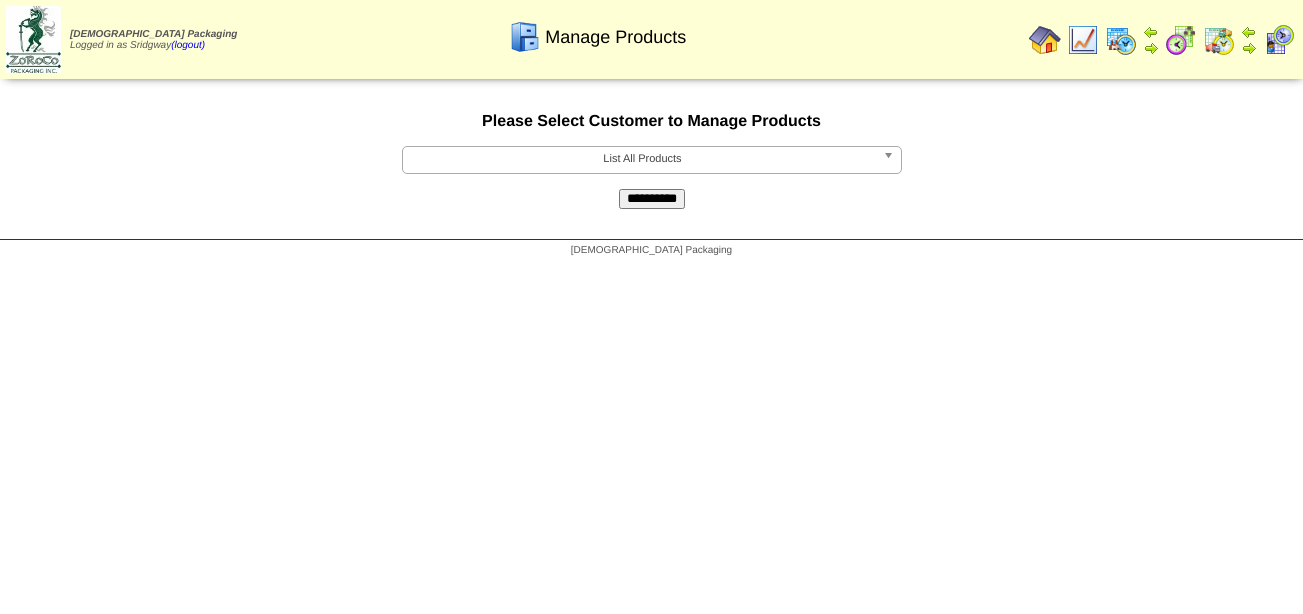 scroll, scrollTop: 0, scrollLeft: 0, axis: both 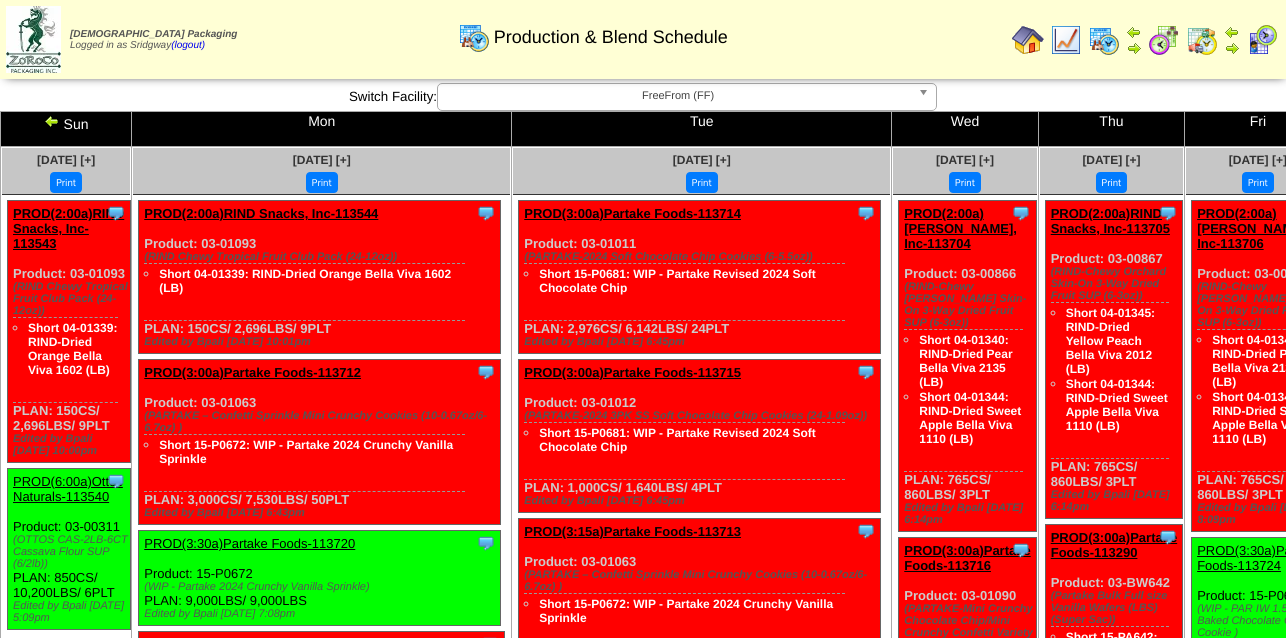 click at bounding box center (1028, 40) 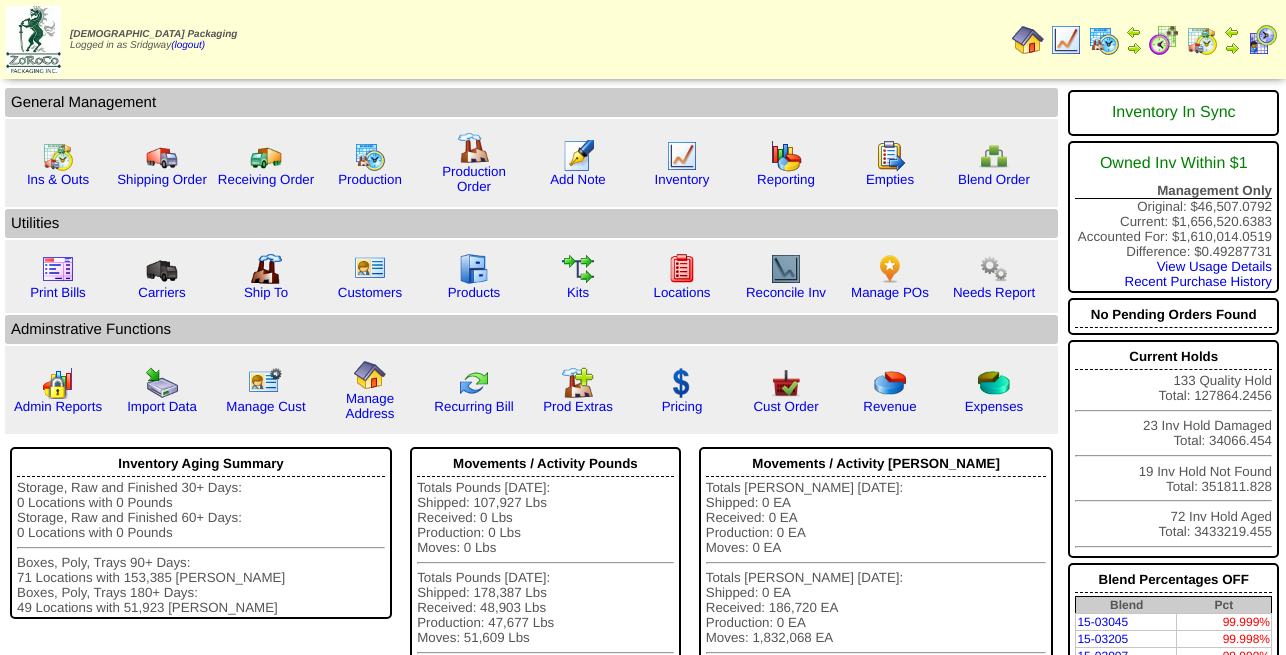 scroll, scrollTop: 0, scrollLeft: 0, axis: both 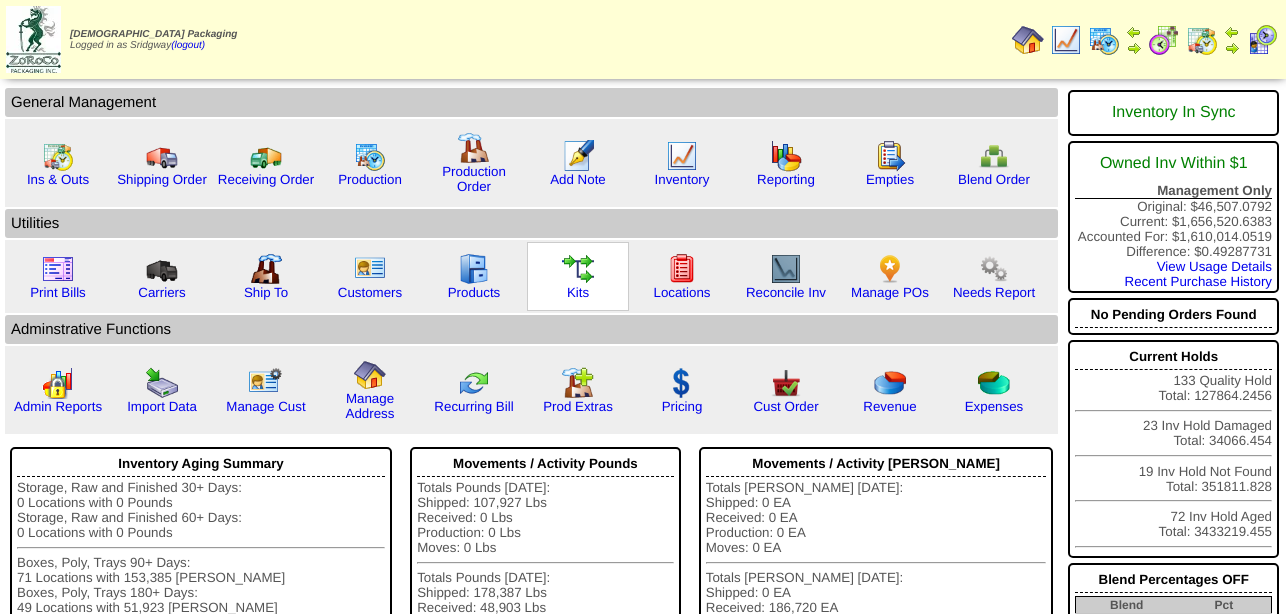 click at bounding box center (578, 269) 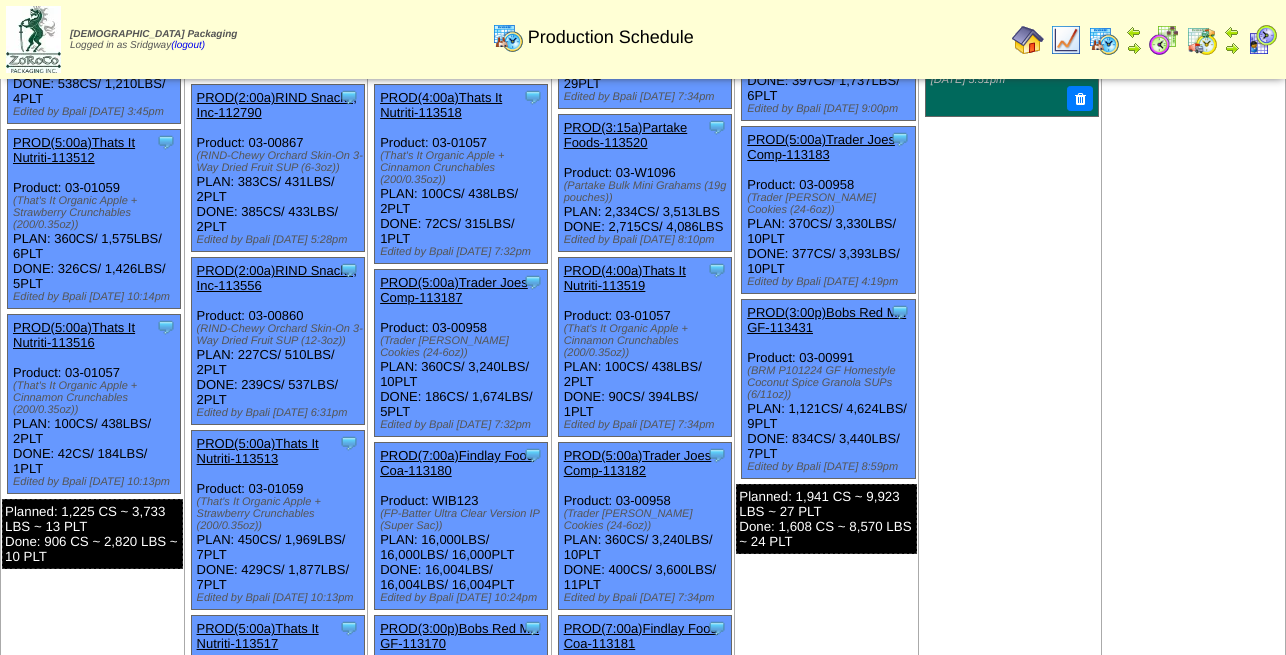 scroll, scrollTop: 246, scrollLeft: 0, axis: vertical 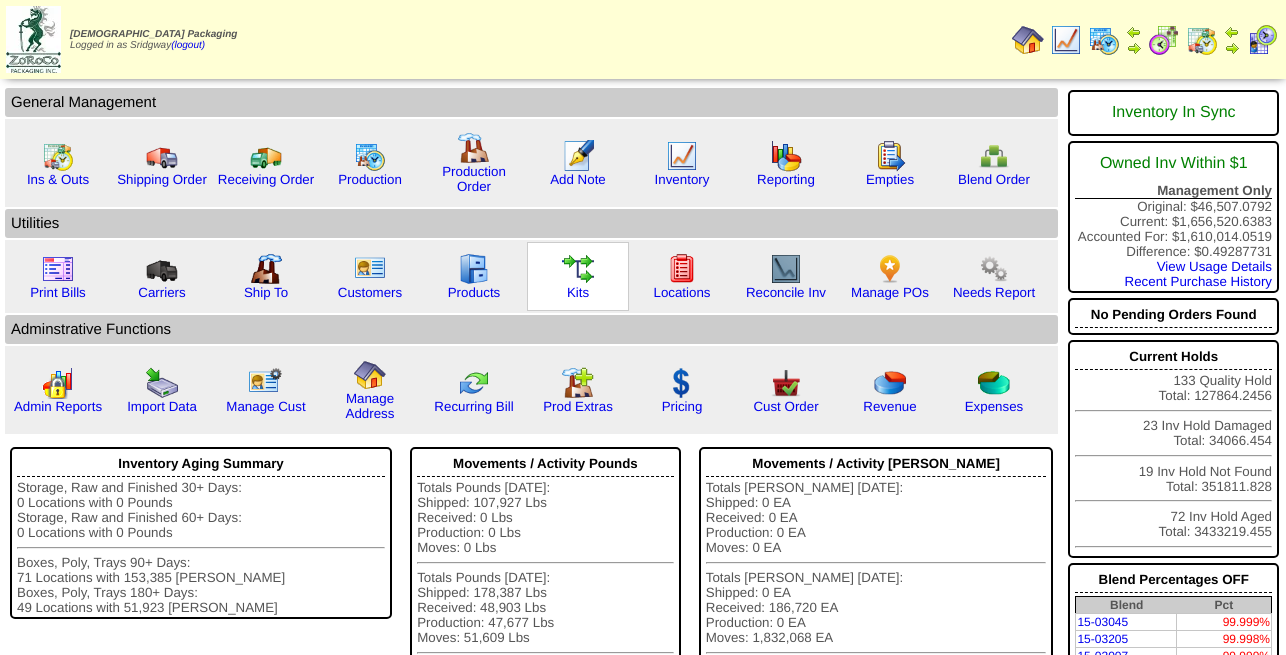 click at bounding box center (578, 269) 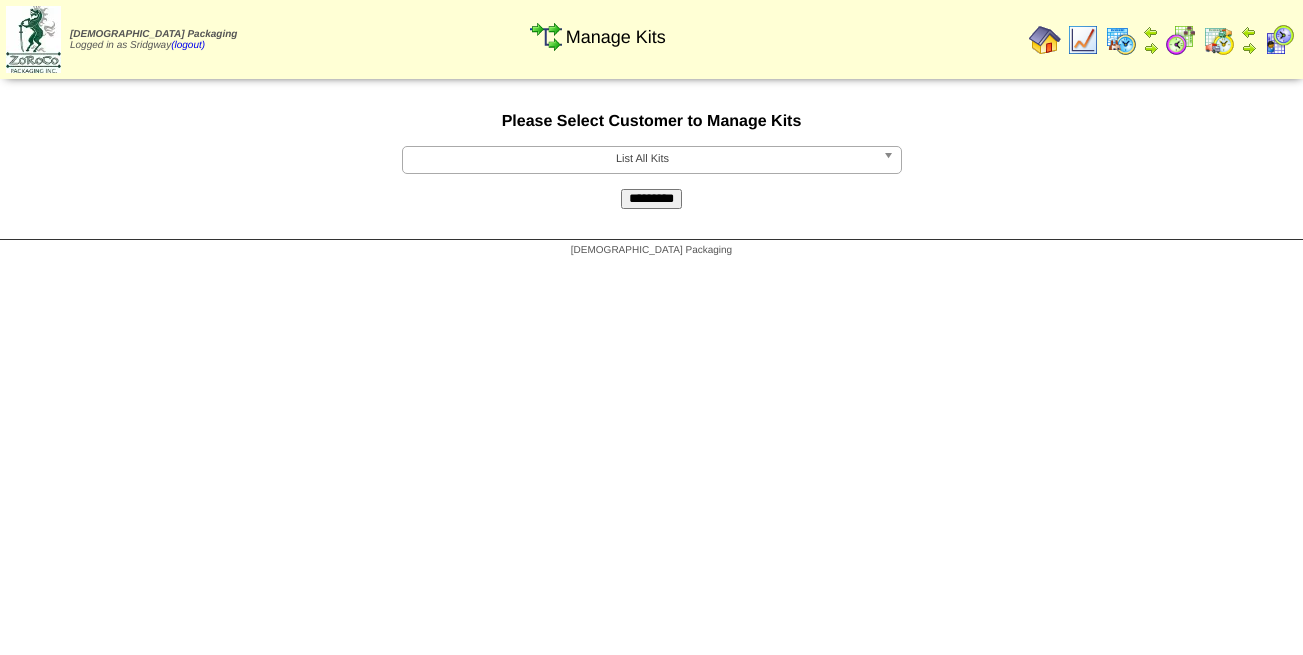 scroll, scrollTop: 0, scrollLeft: 0, axis: both 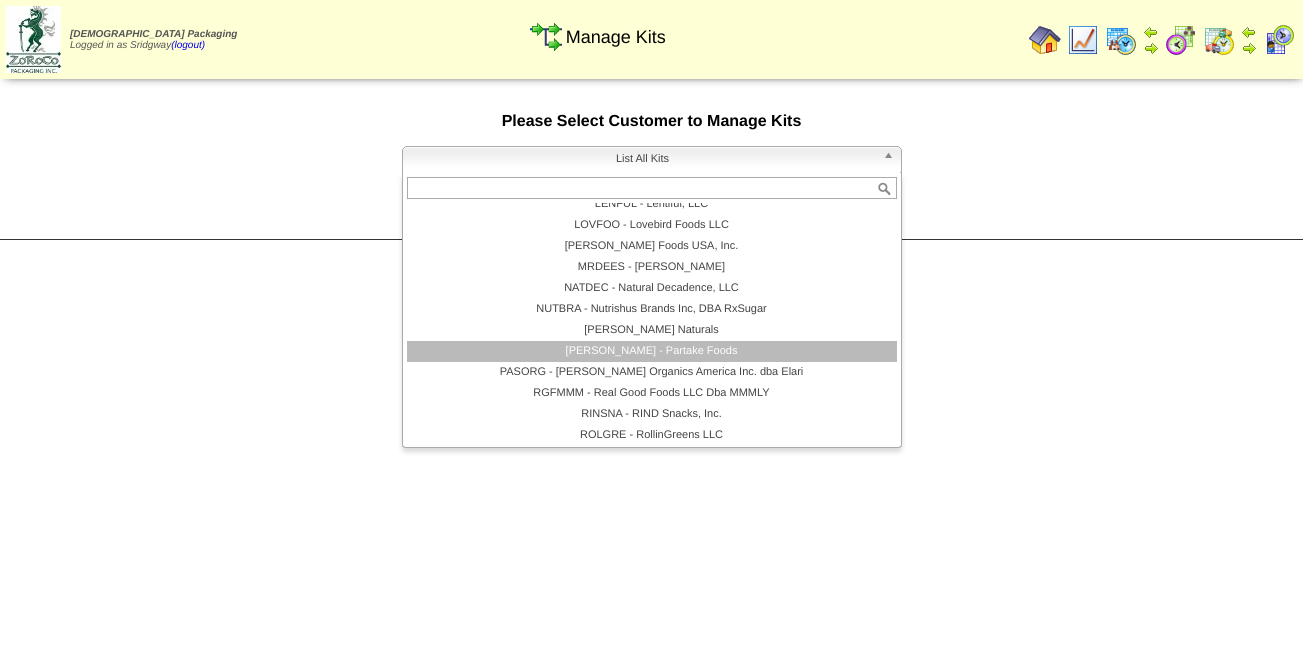 click on "PARTAK - Partake Foods" at bounding box center [652, 351] 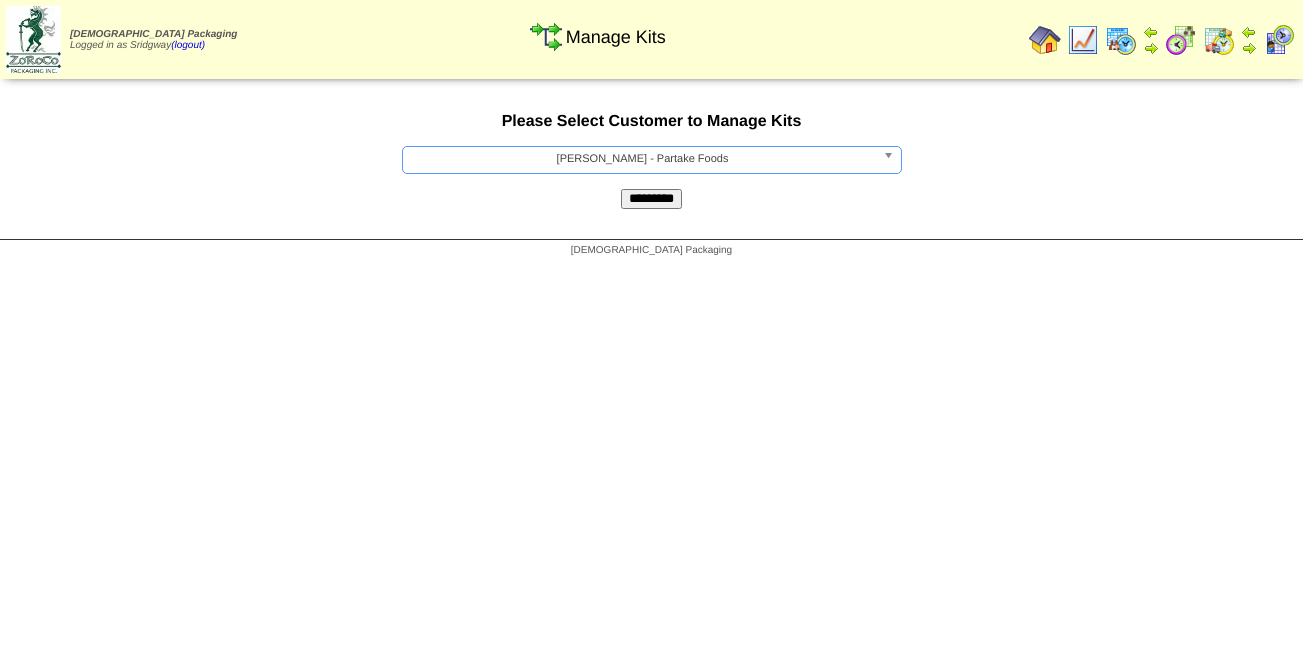 click on "*********" at bounding box center [651, 199] 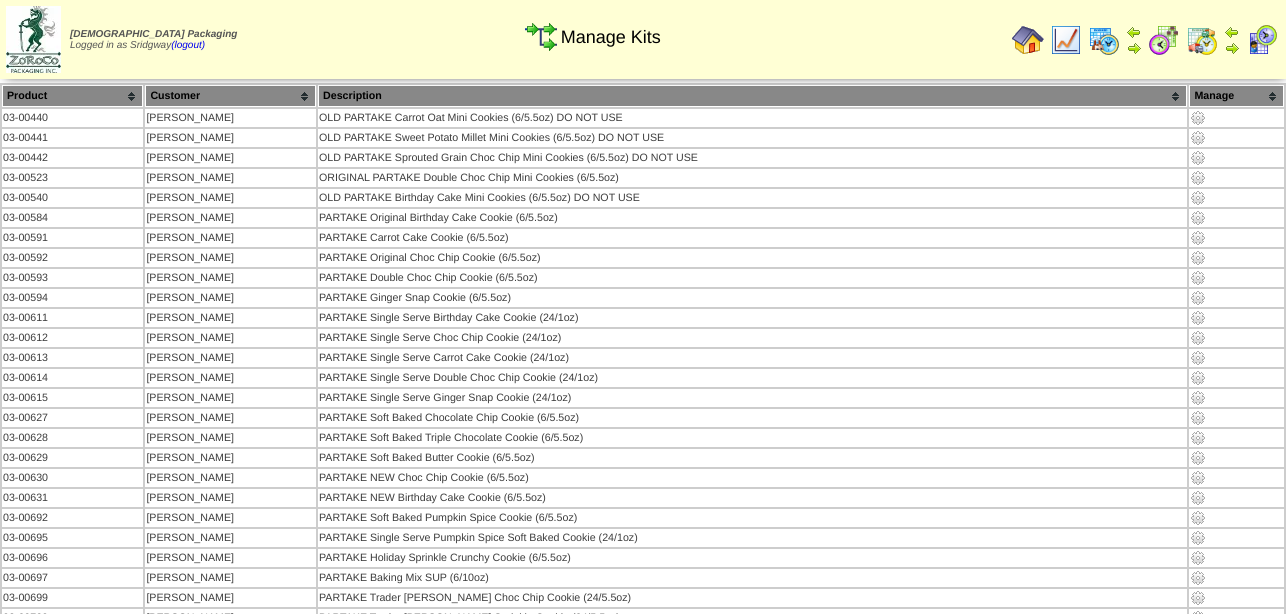 scroll, scrollTop: 5266, scrollLeft: 0, axis: vertical 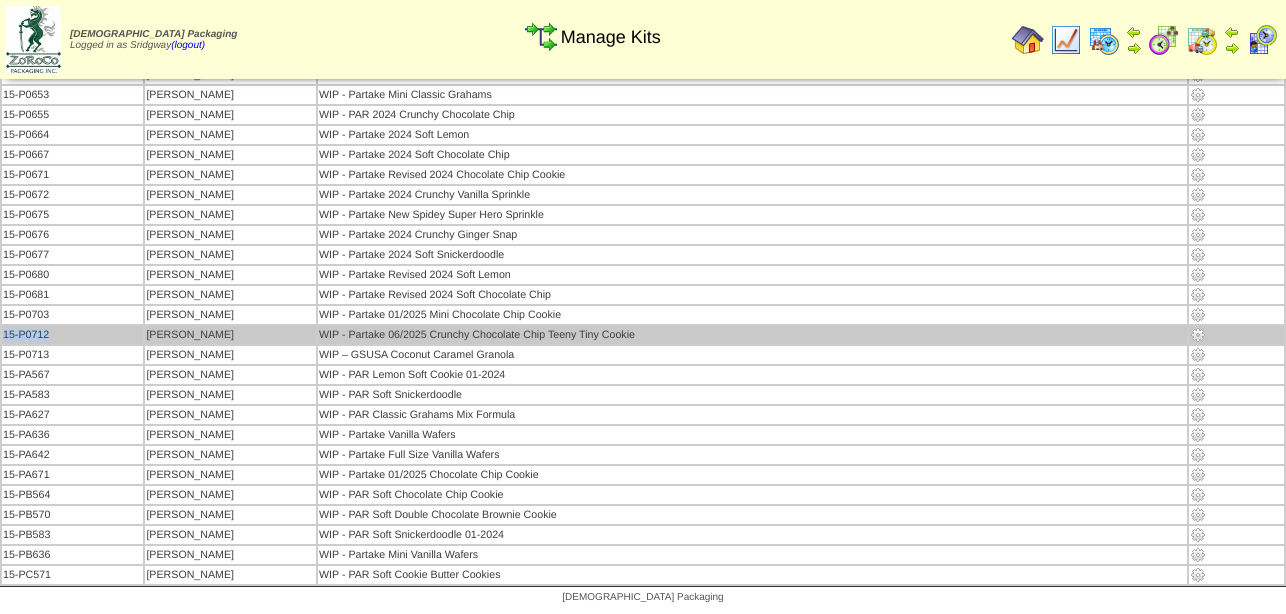 click at bounding box center [1198, 335] 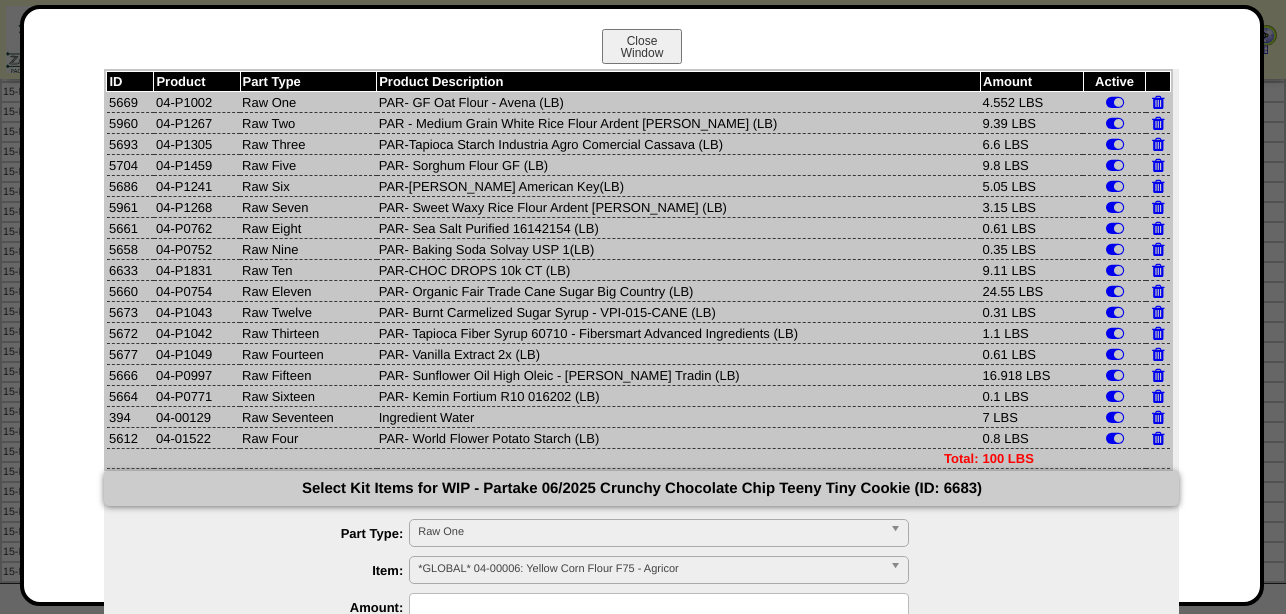 click on "Raw One" at bounding box center (650, 532) 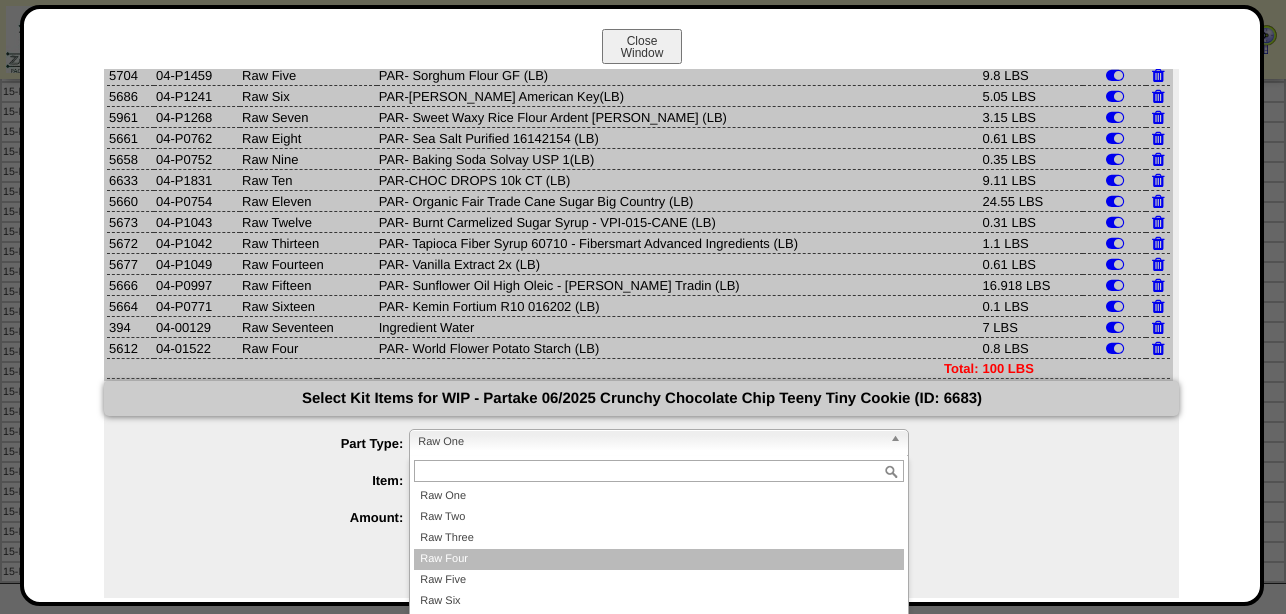 click on "Raw Four" at bounding box center [659, 559] 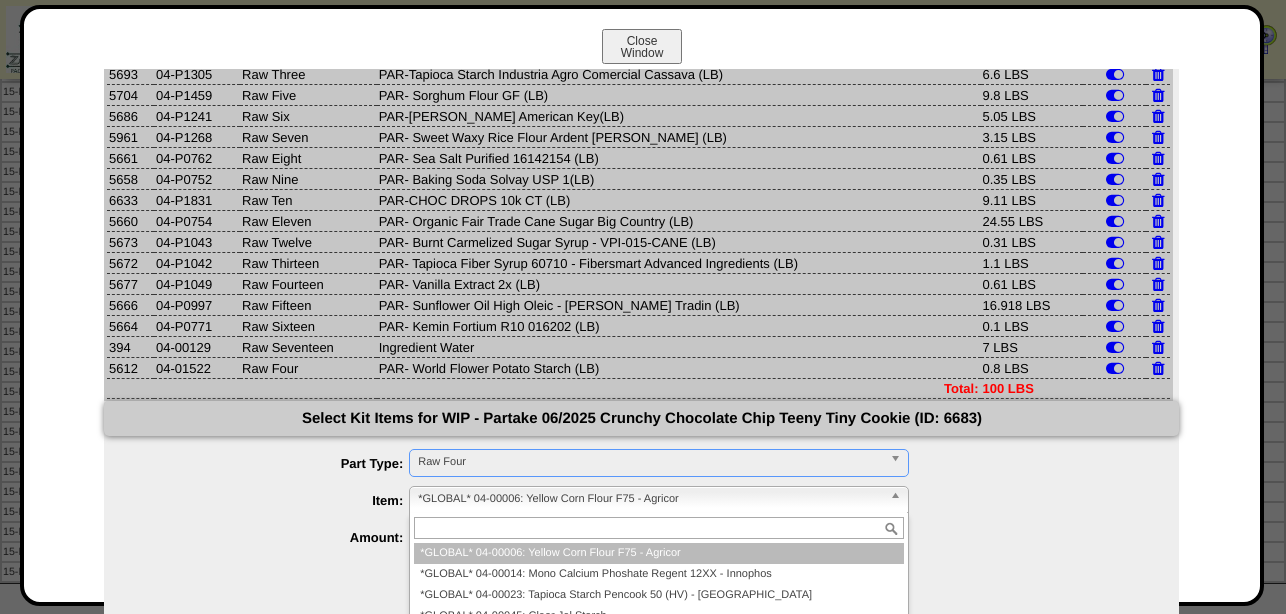 click on "*GLOBAL*  04-00006: Yellow Corn Flour F75 - Agricor" at bounding box center [650, 499] 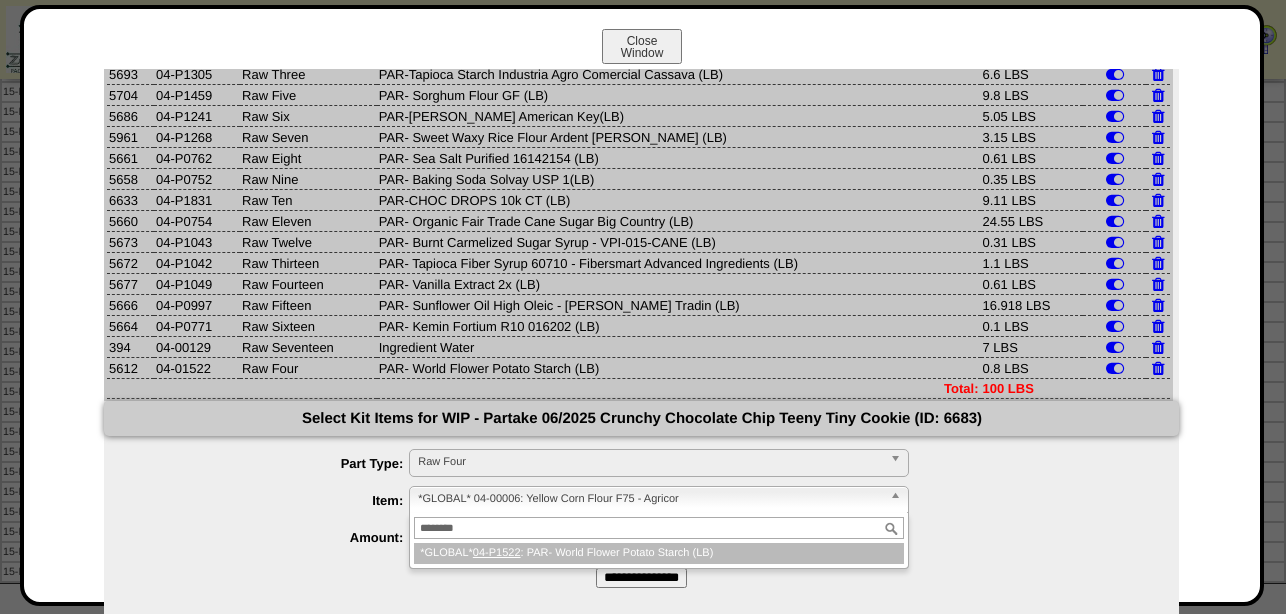 type on "********" 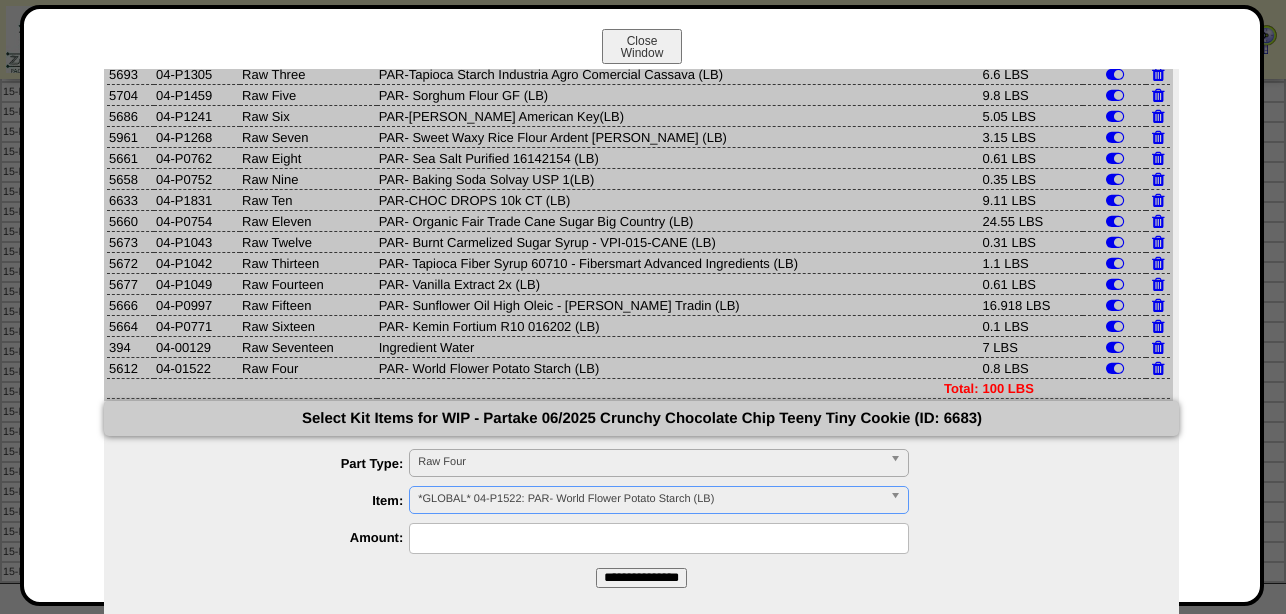 type 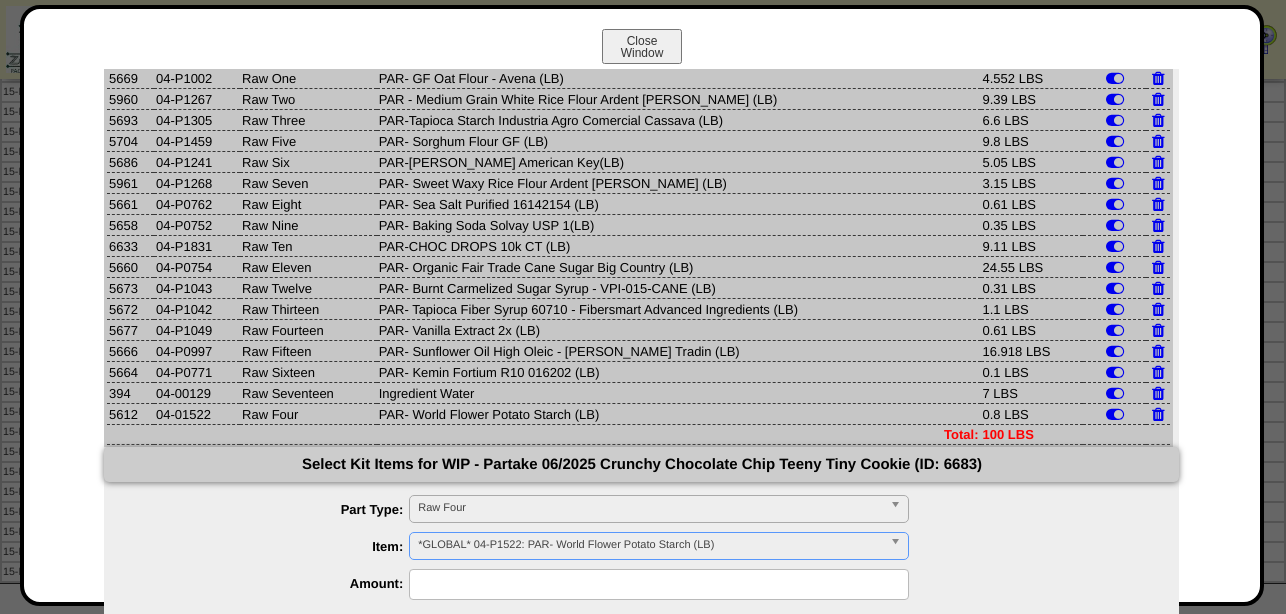 scroll, scrollTop: 0, scrollLeft: 0, axis: both 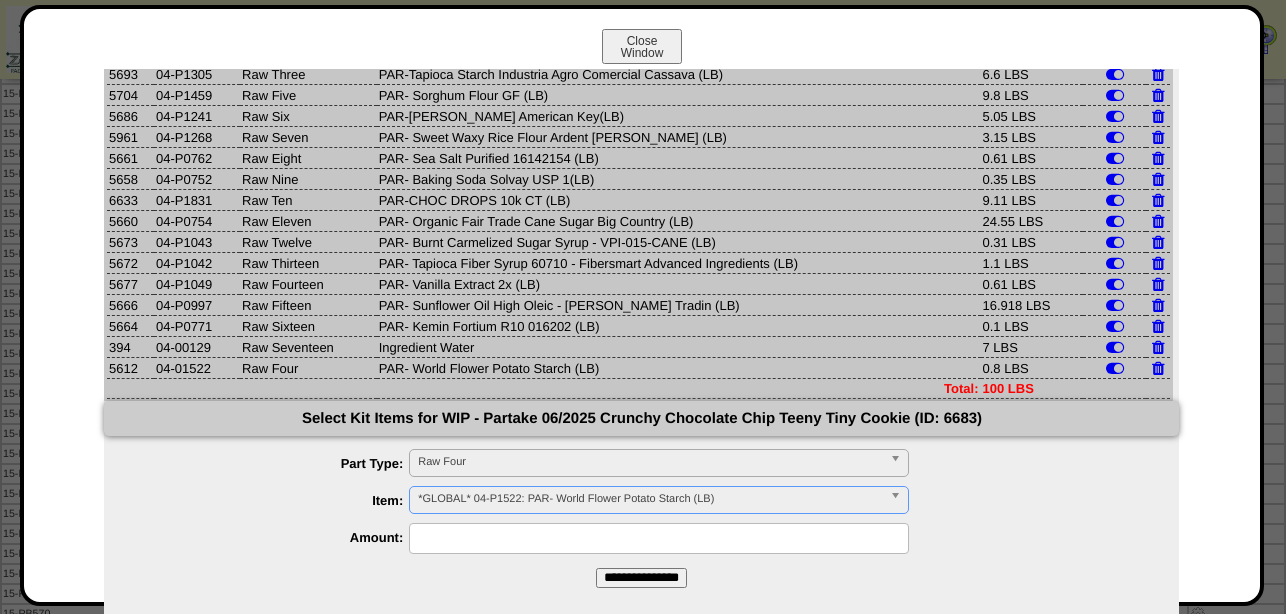 click at bounding box center (659, 538) 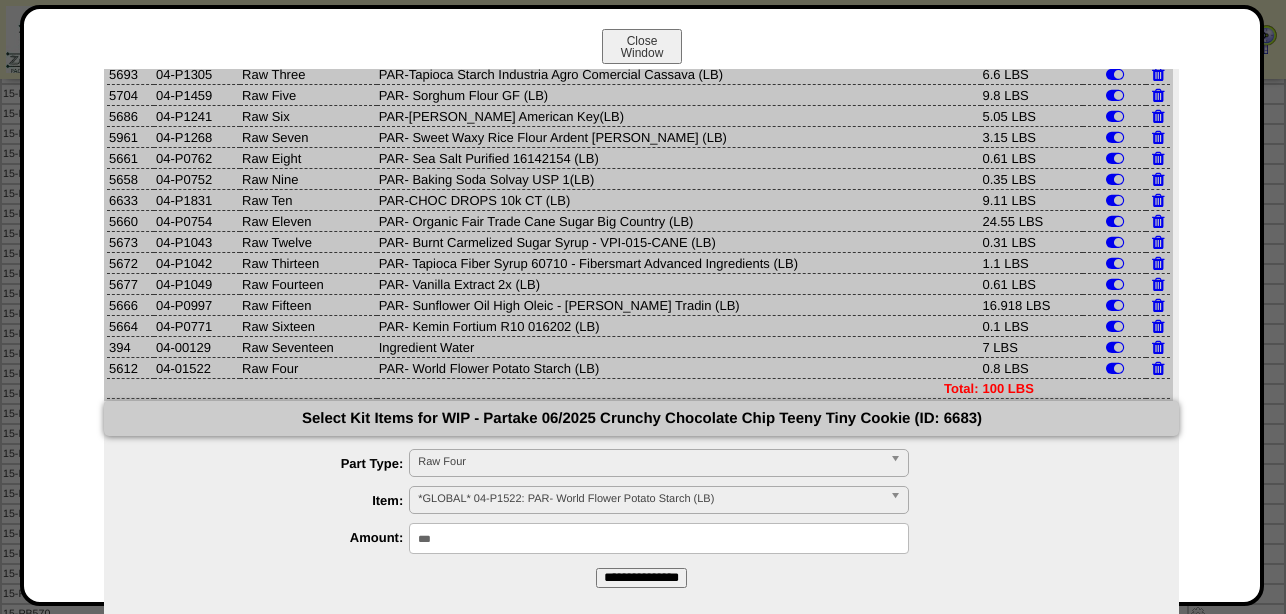 type on "***" 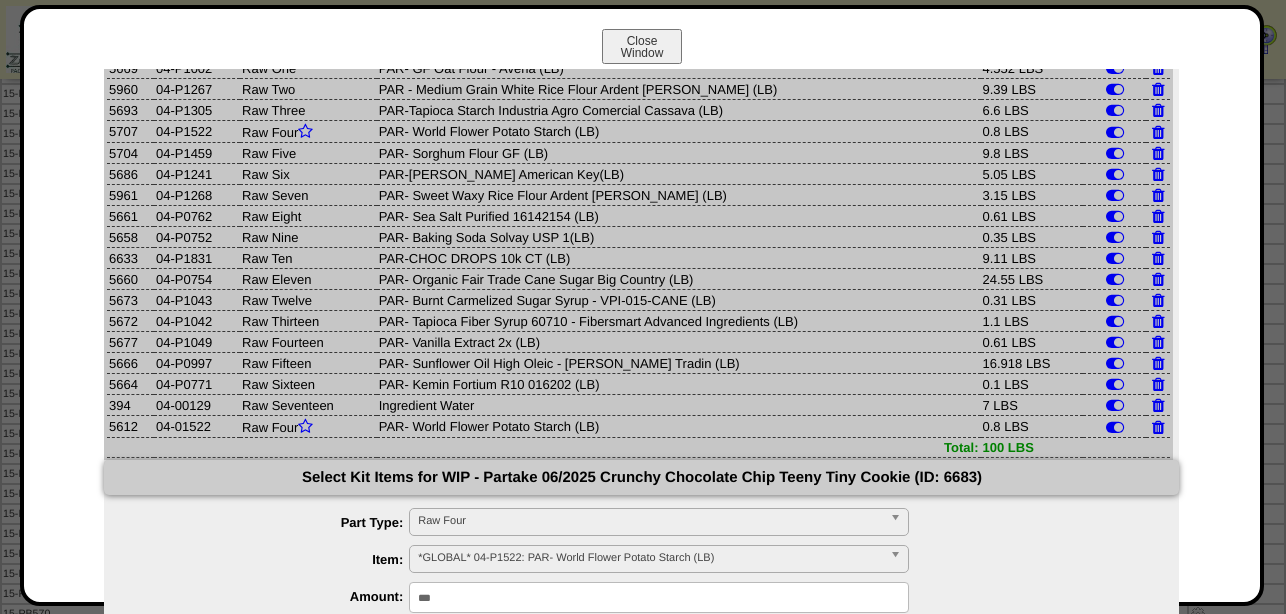 drag, startPoint x: 617, startPoint y: 418, endPoint x: 1190, endPoint y: 374, distance: 574.6869 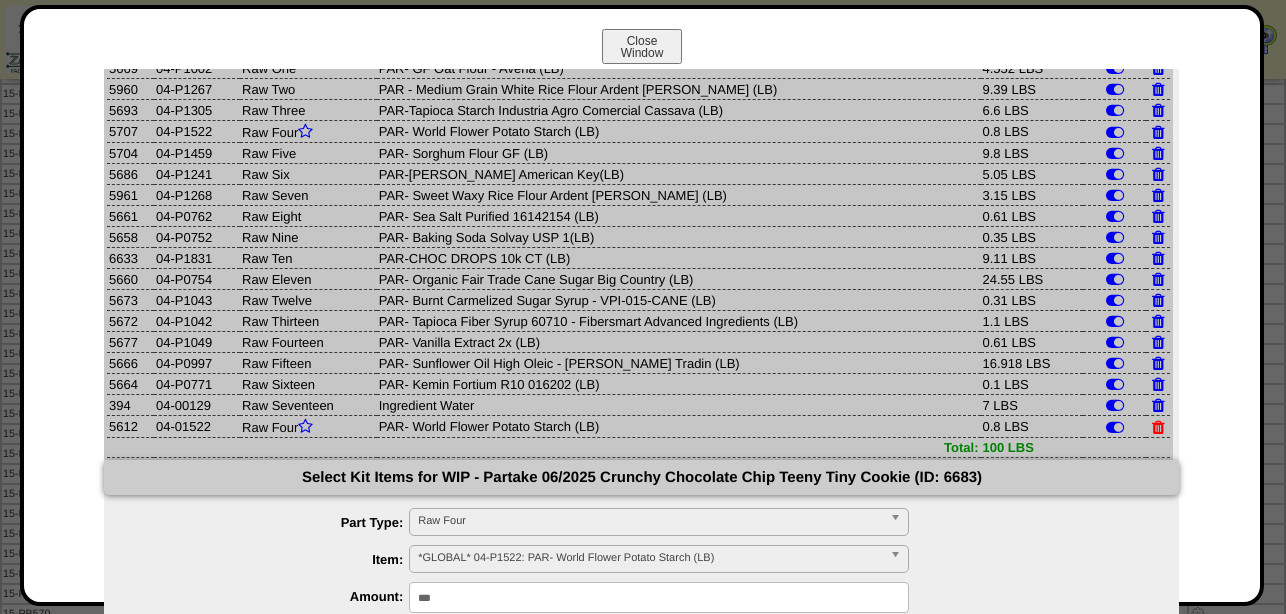click at bounding box center [1158, 427] 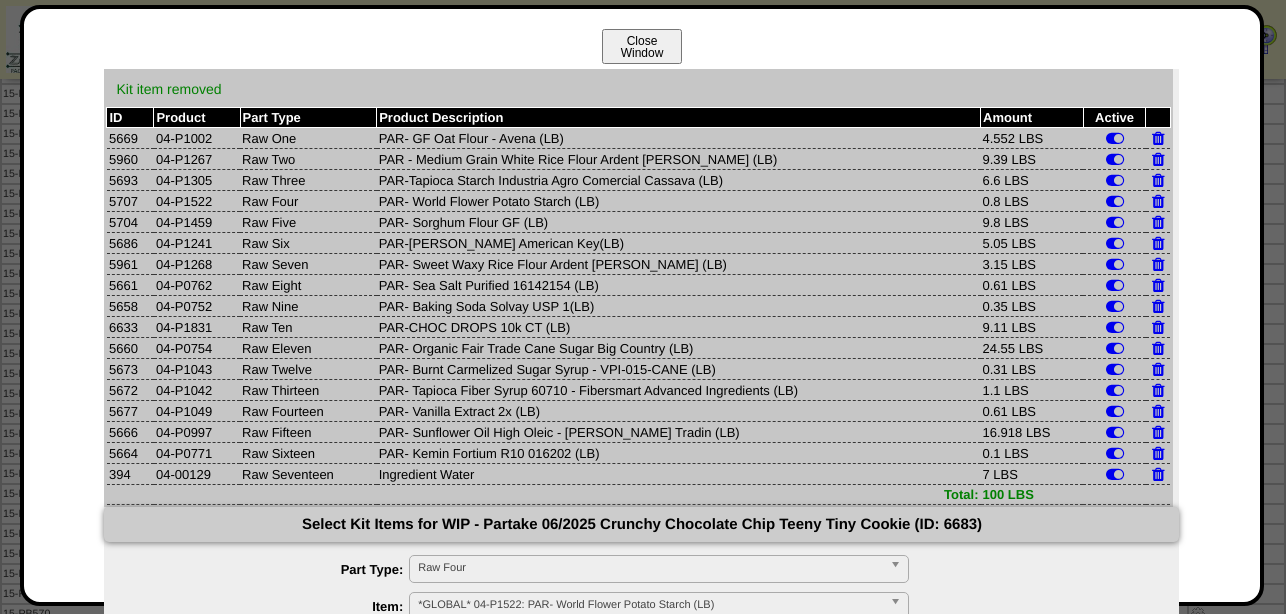 click on "Close Window" at bounding box center (642, 46) 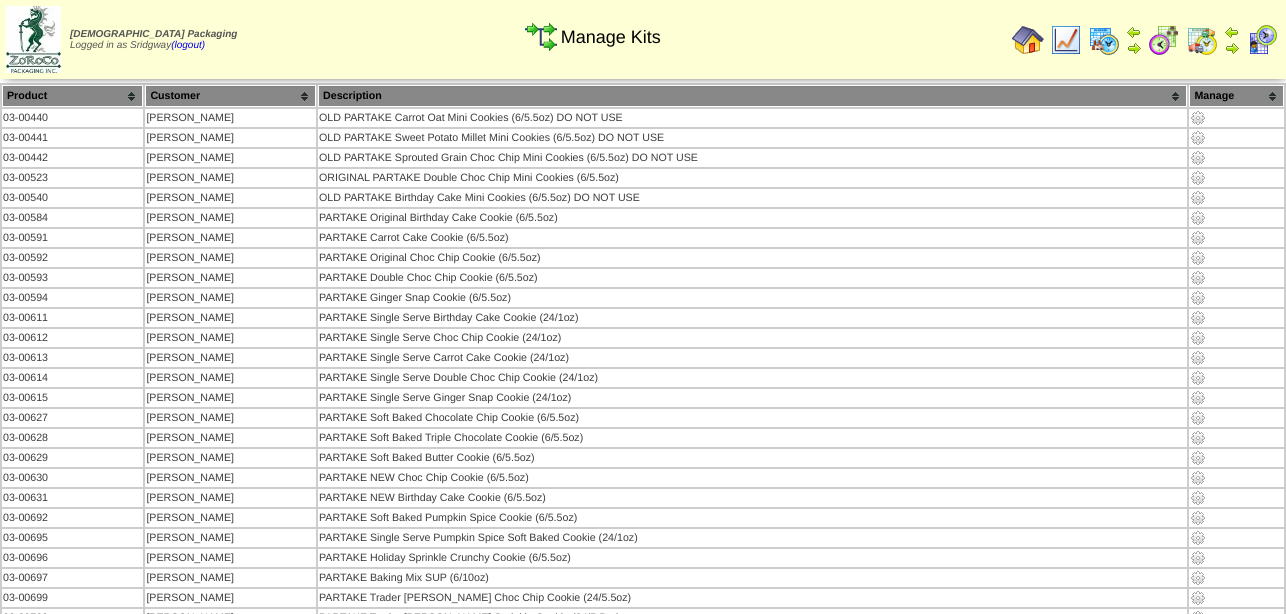 scroll, scrollTop: 0, scrollLeft: 0, axis: both 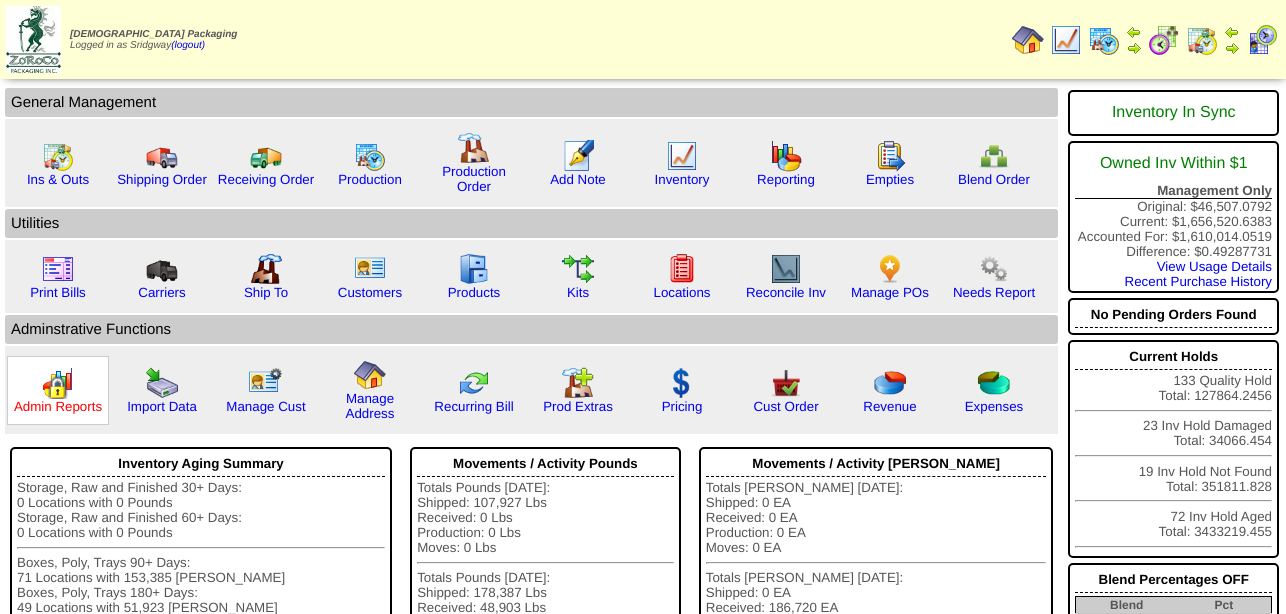 click on "Admin Reports" at bounding box center (58, 406) 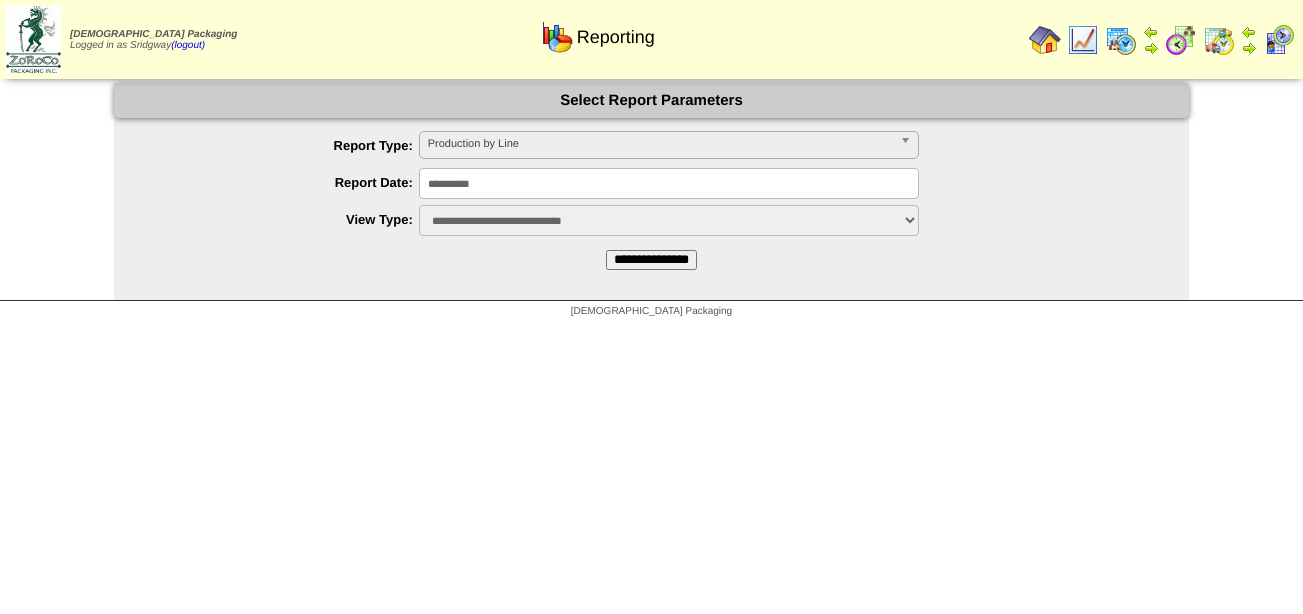 scroll, scrollTop: 0, scrollLeft: 0, axis: both 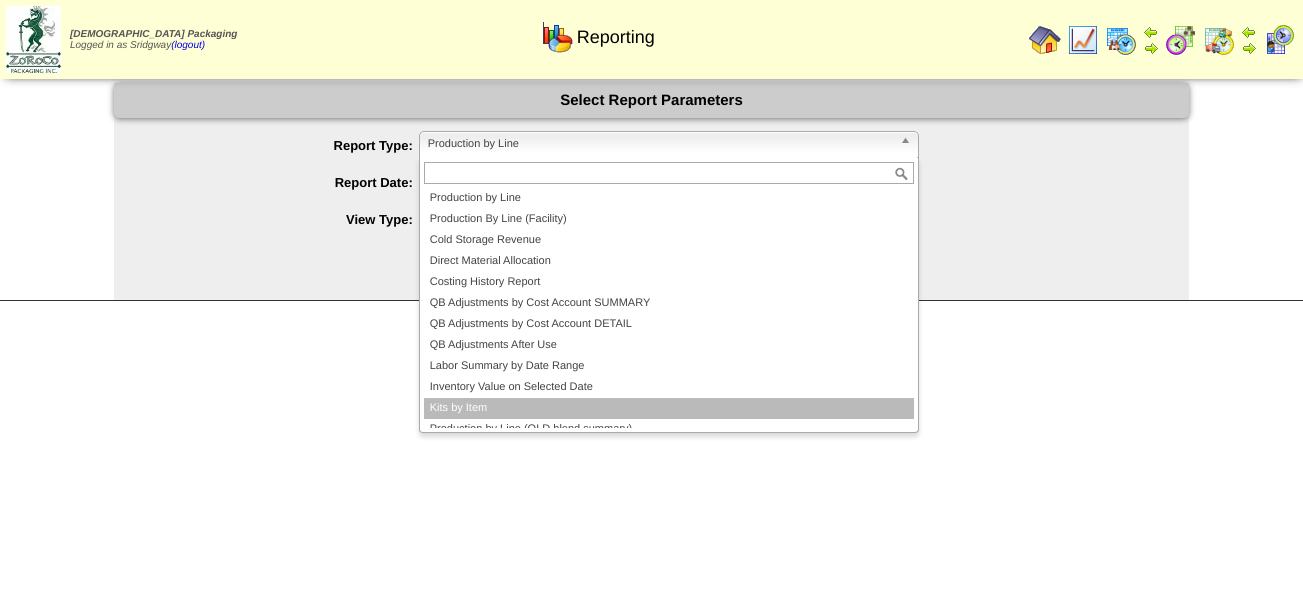 click on "Kits by Item" at bounding box center [669, 408] 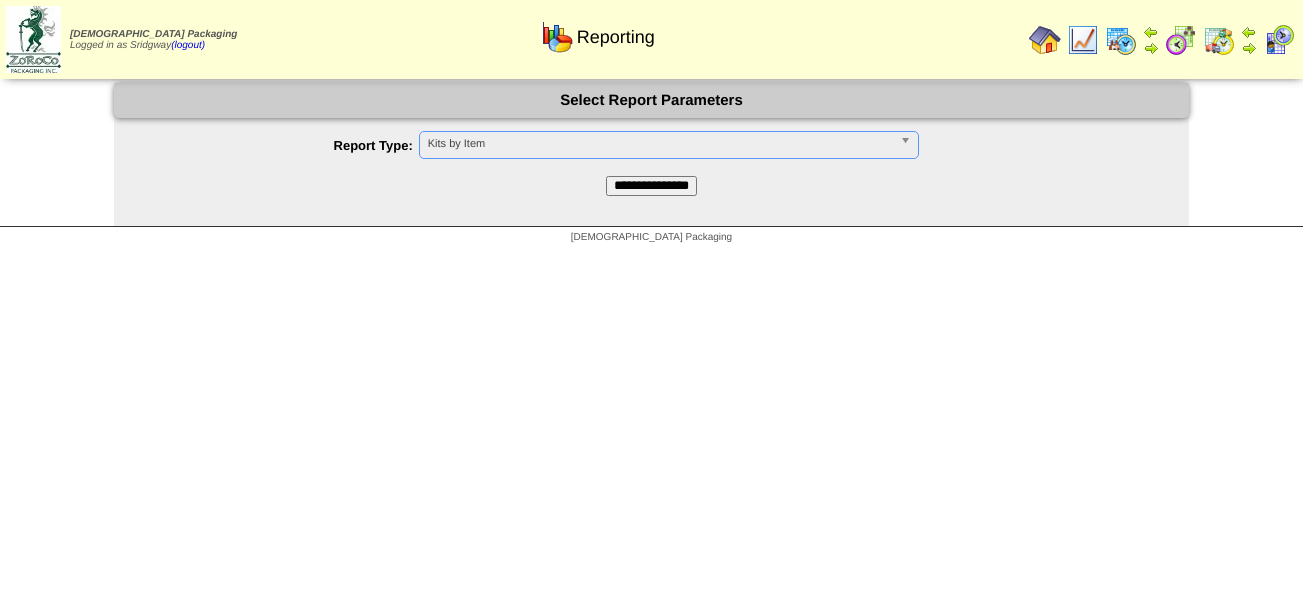 click on "**********" at bounding box center [651, 186] 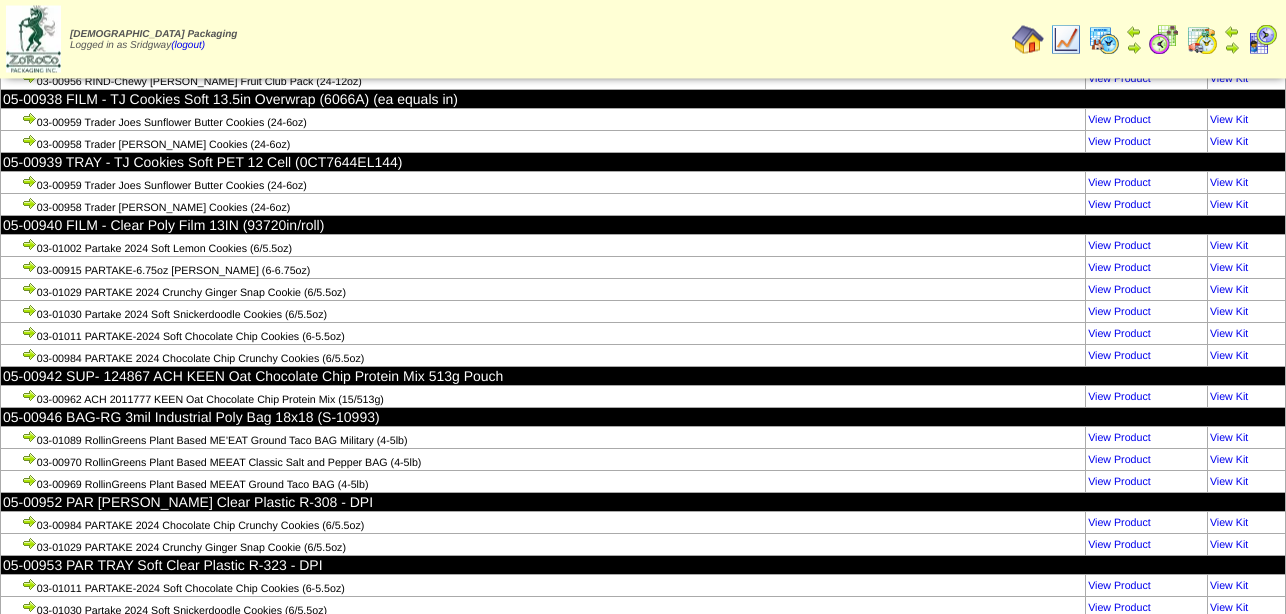 scroll, scrollTop: 132365, scrollLeft: 0, axis: vertical 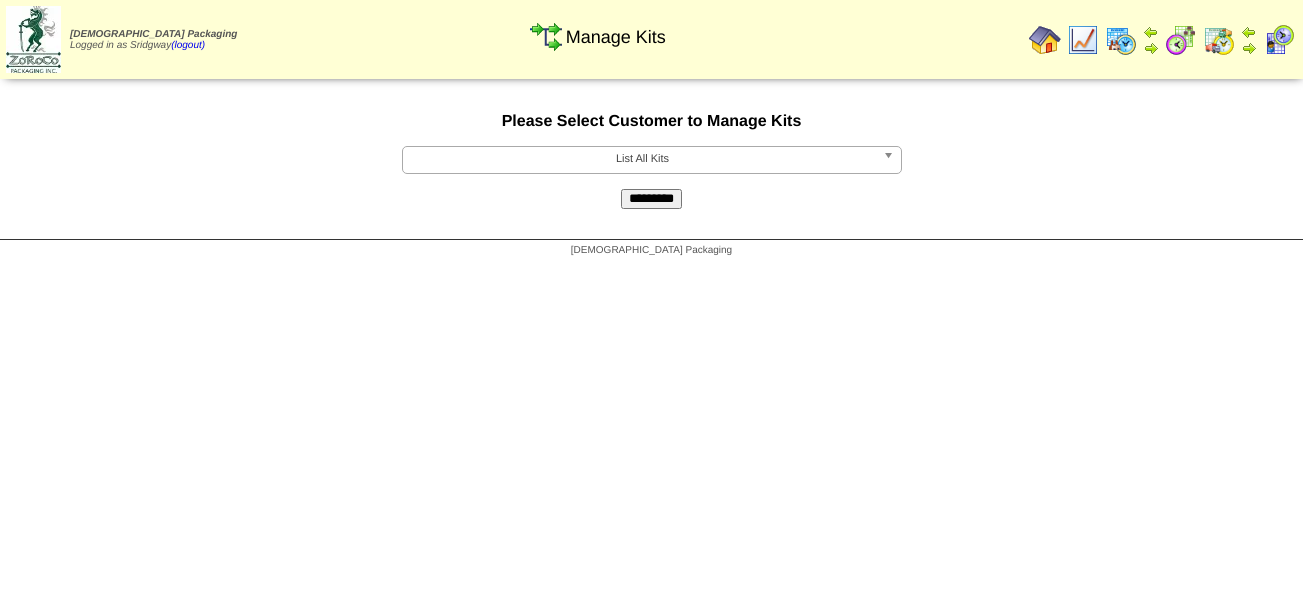 click on "List All Kits" at bounding box center (643, 159) 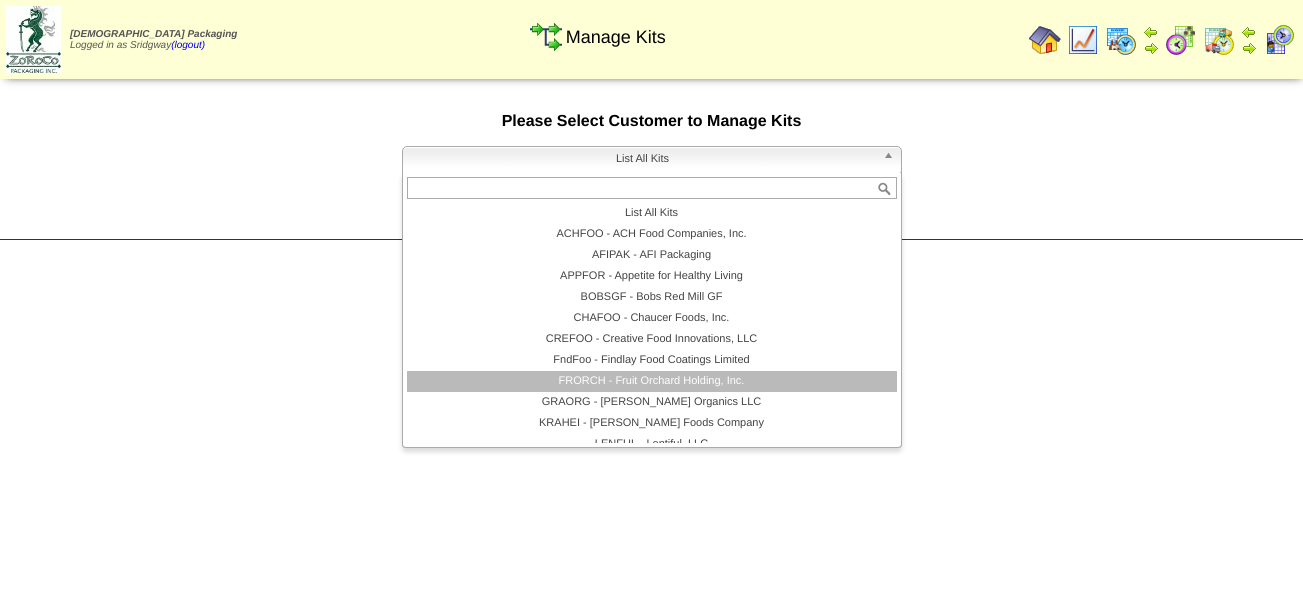 scroll, scrollTop: 360, scrollLeft: 0, axis: vertical 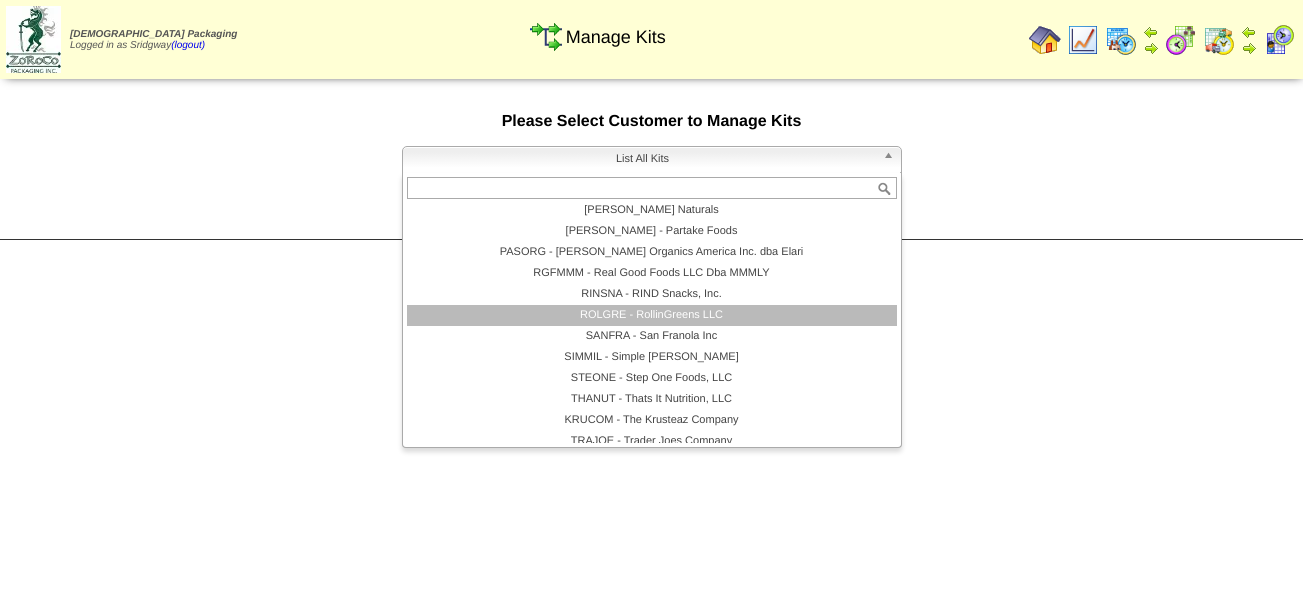 click on "ROLGRE - RollinGreens LLC" at bounding box center [652, 315] 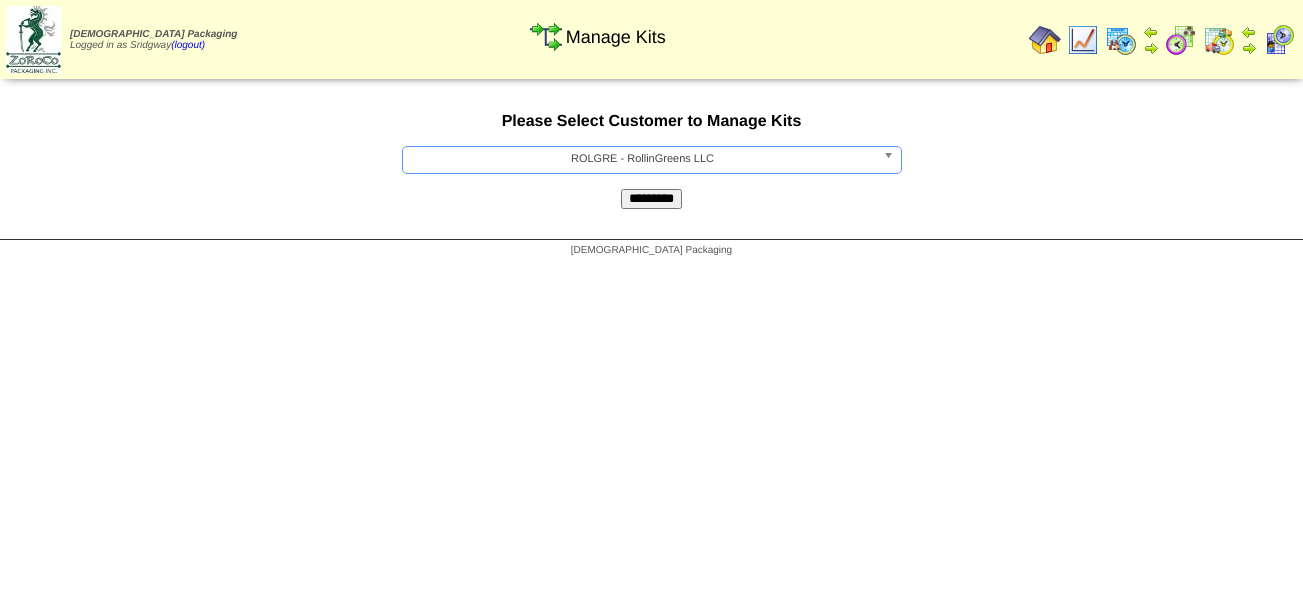 click on "*********" at bounding box center [651, 199] 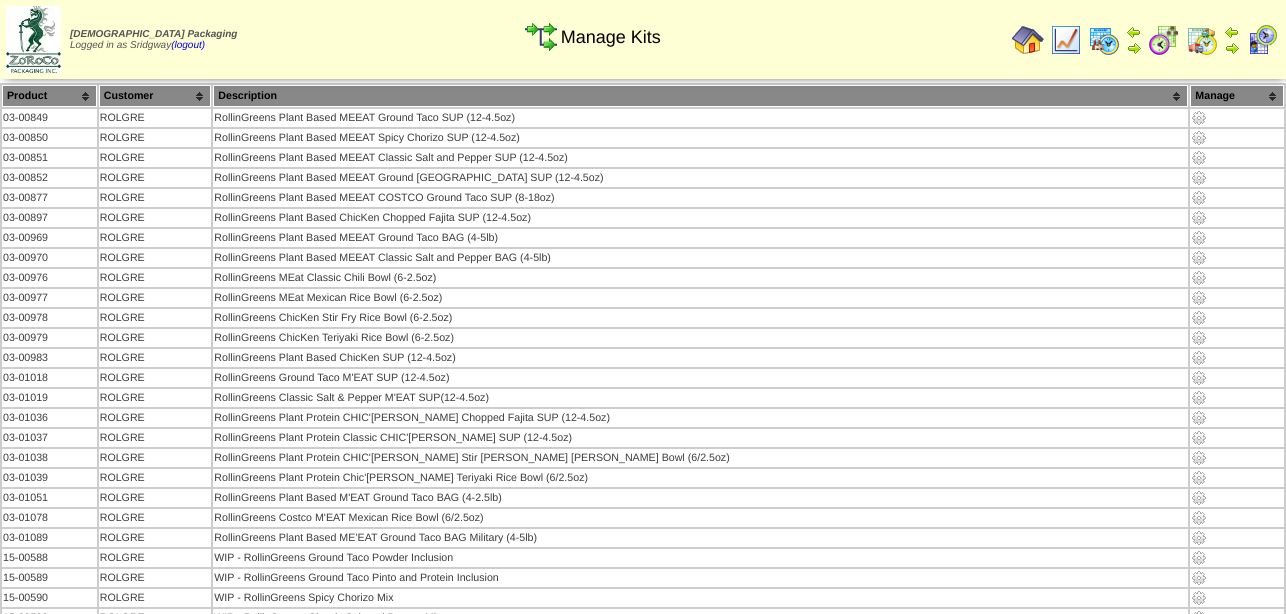 scroll, scrollTop: 0, scrollLeft: 0, axis: both 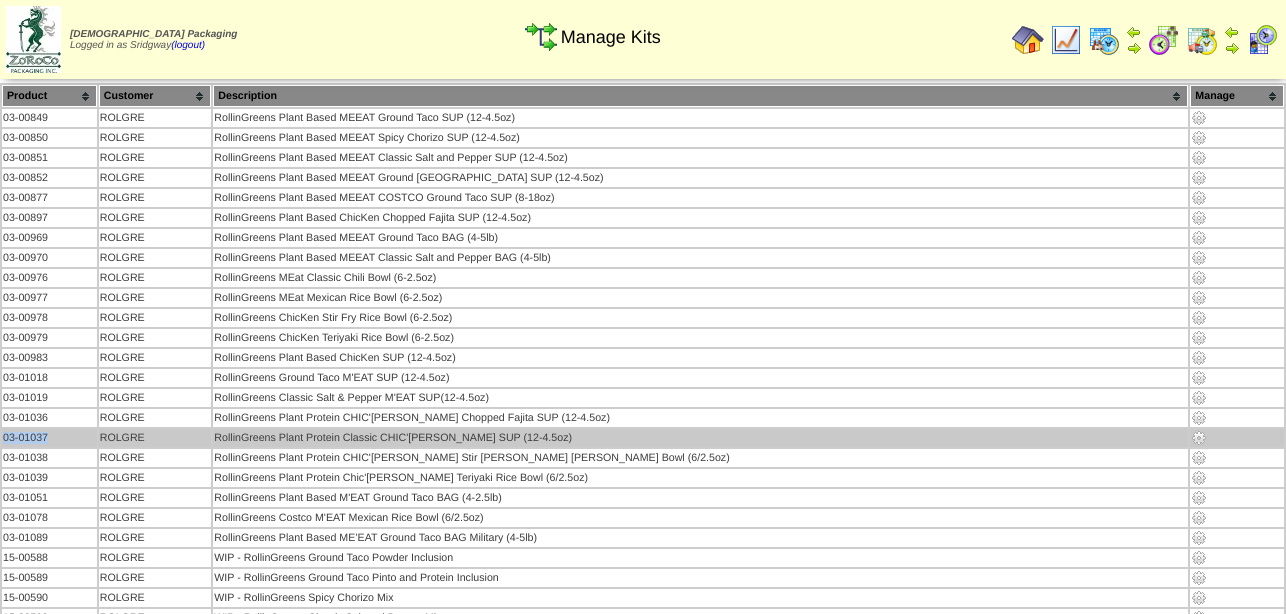 click at bounding box center (1199, 438) 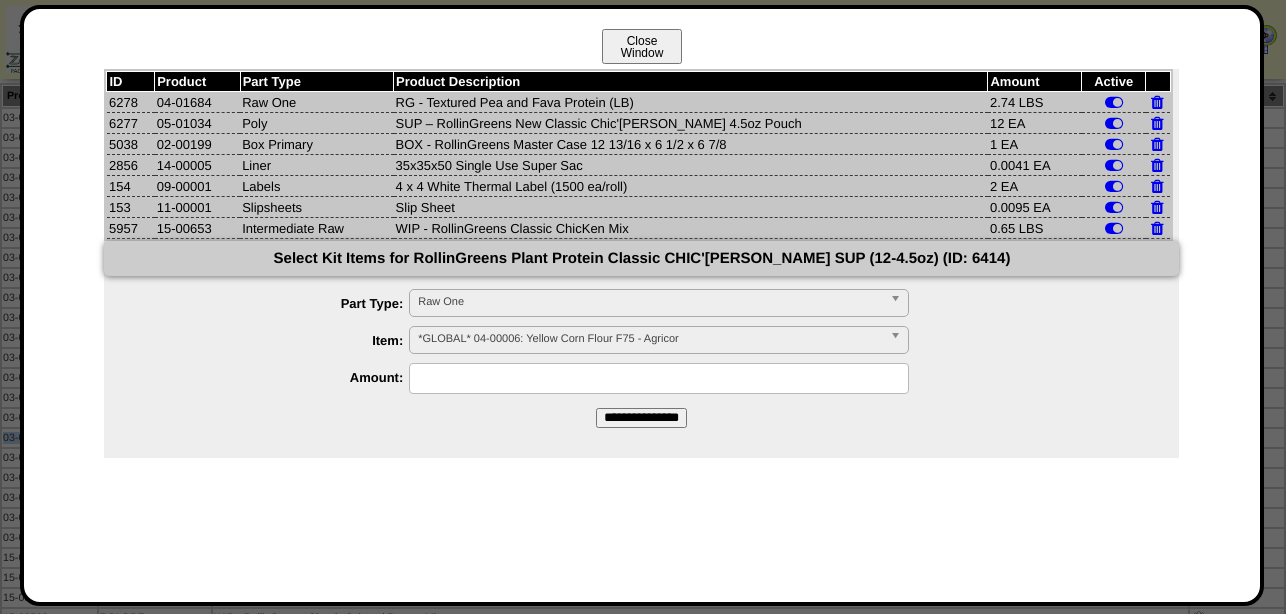 click on "Close Window" at bounding box center [642, 46] 